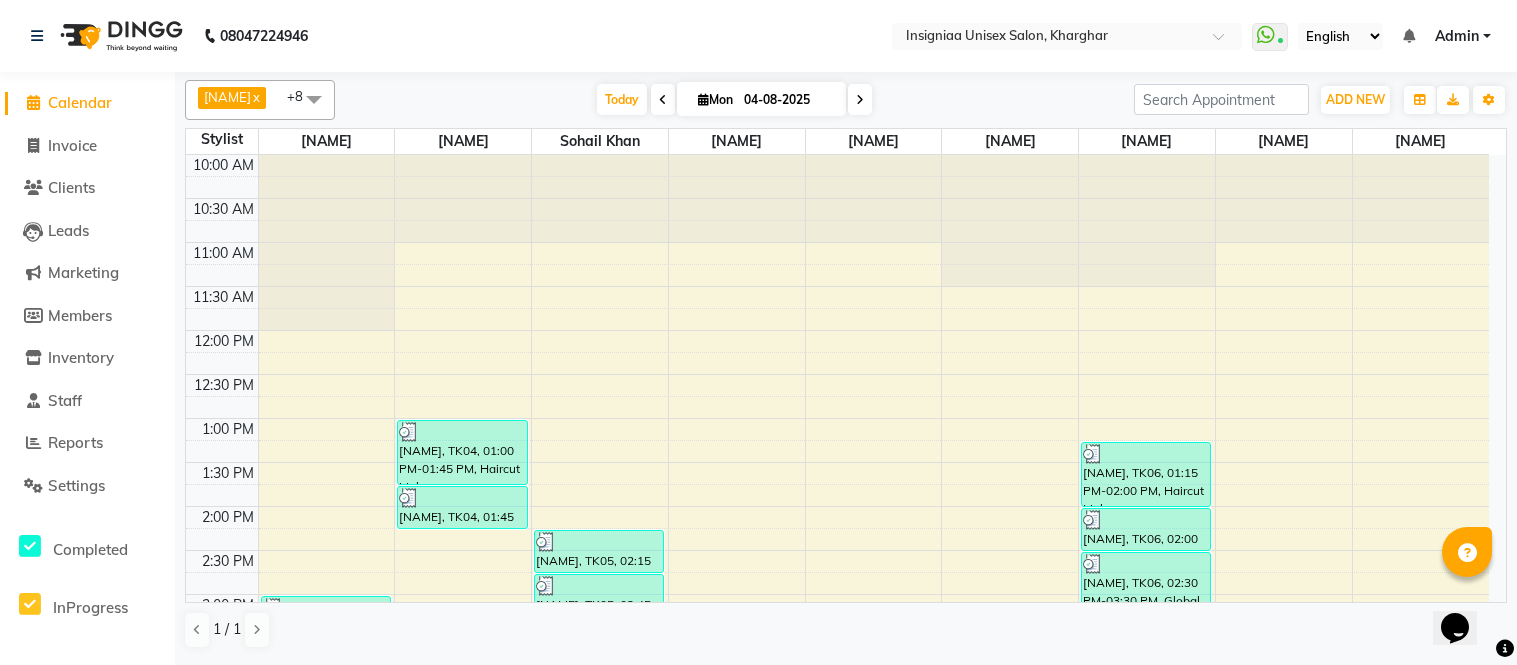 scroll, scrollTop: 0, scrollLeft: 0, axis: both 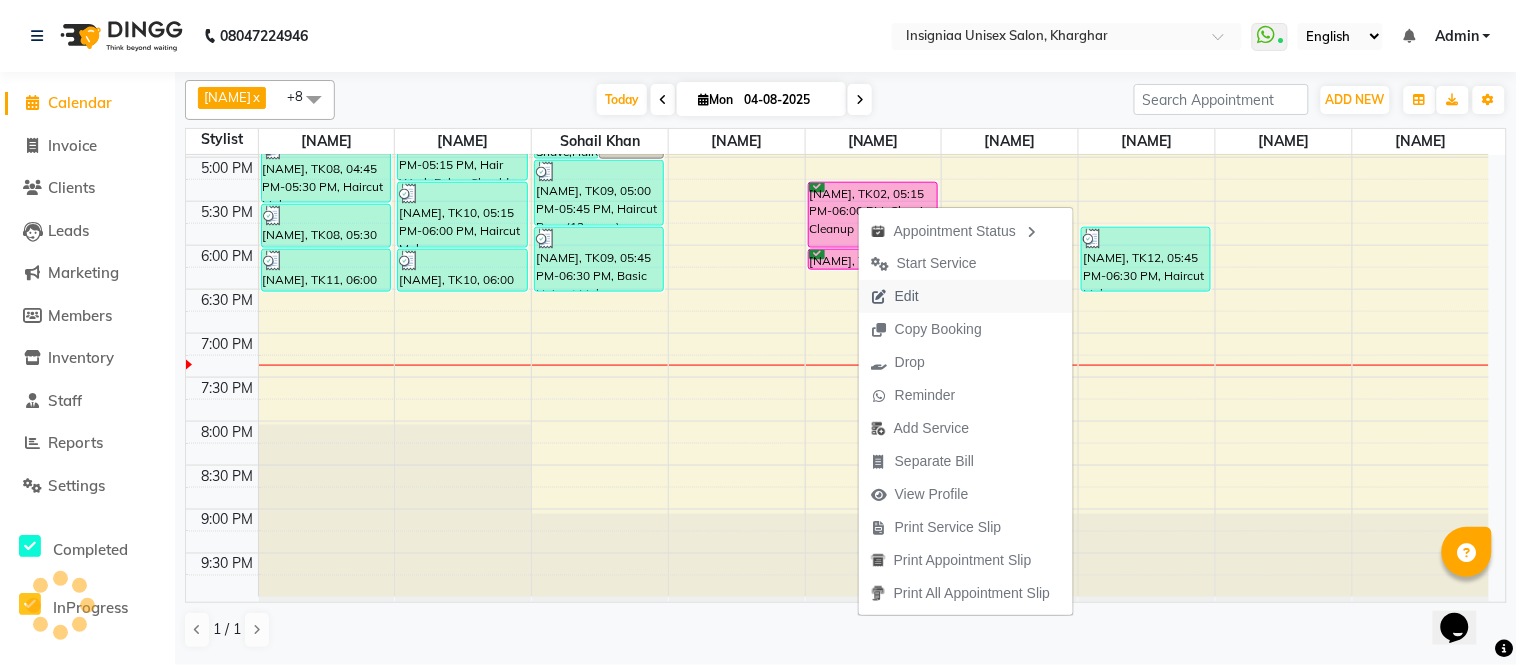 click on "Edit" at bounding box center (907, 296) 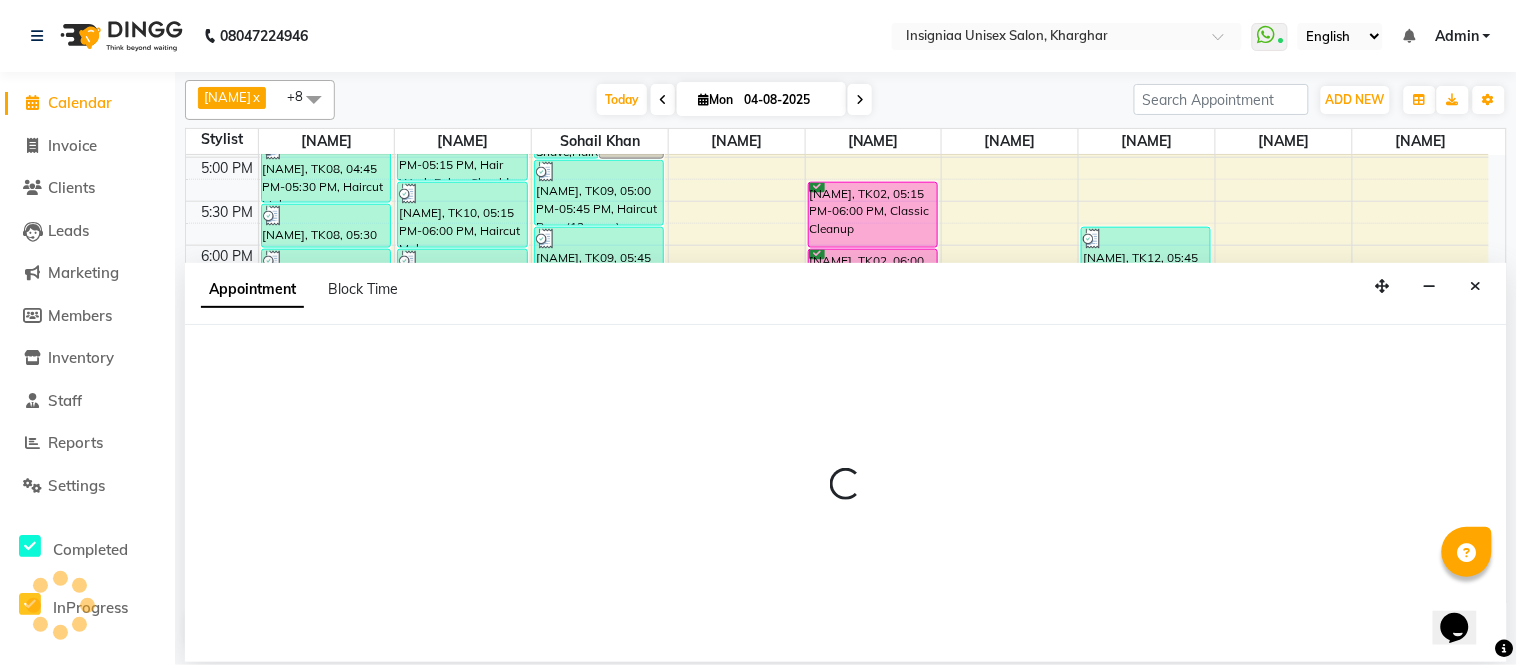 select on "1035" 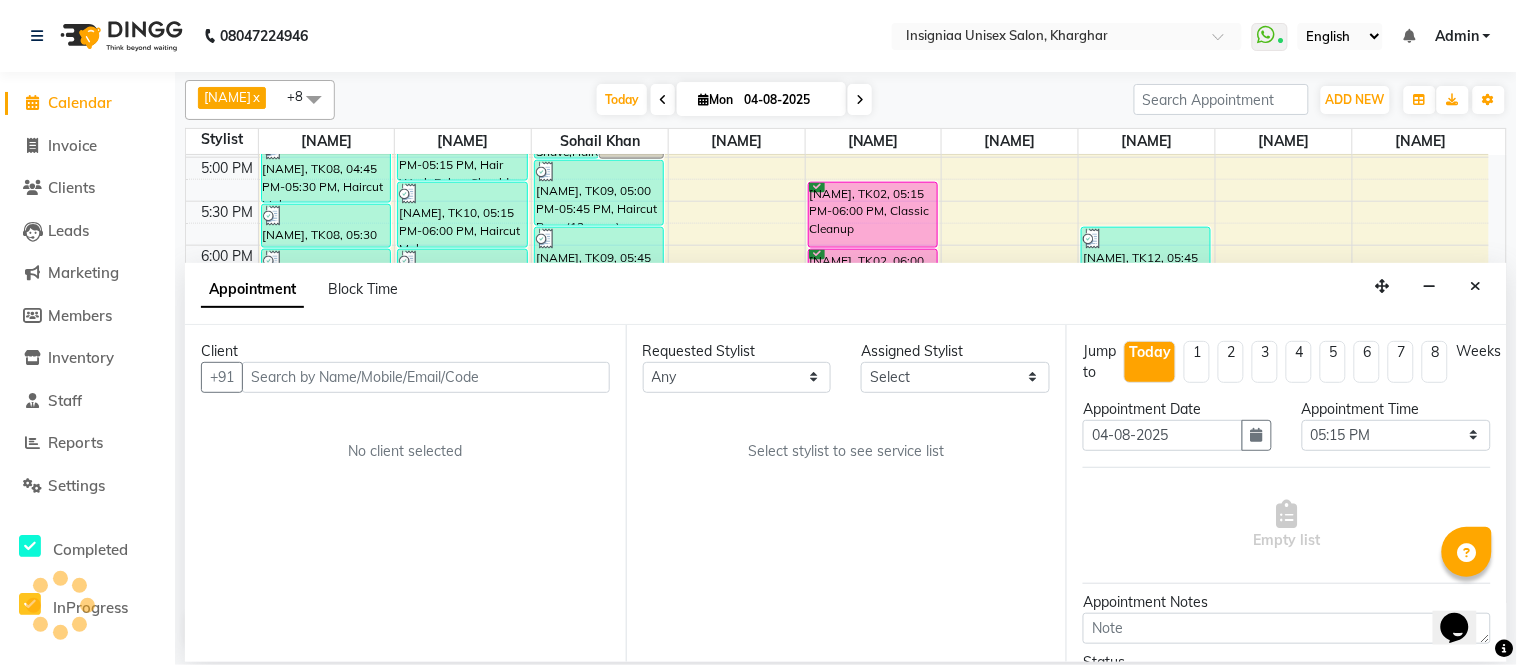 select on "58136" 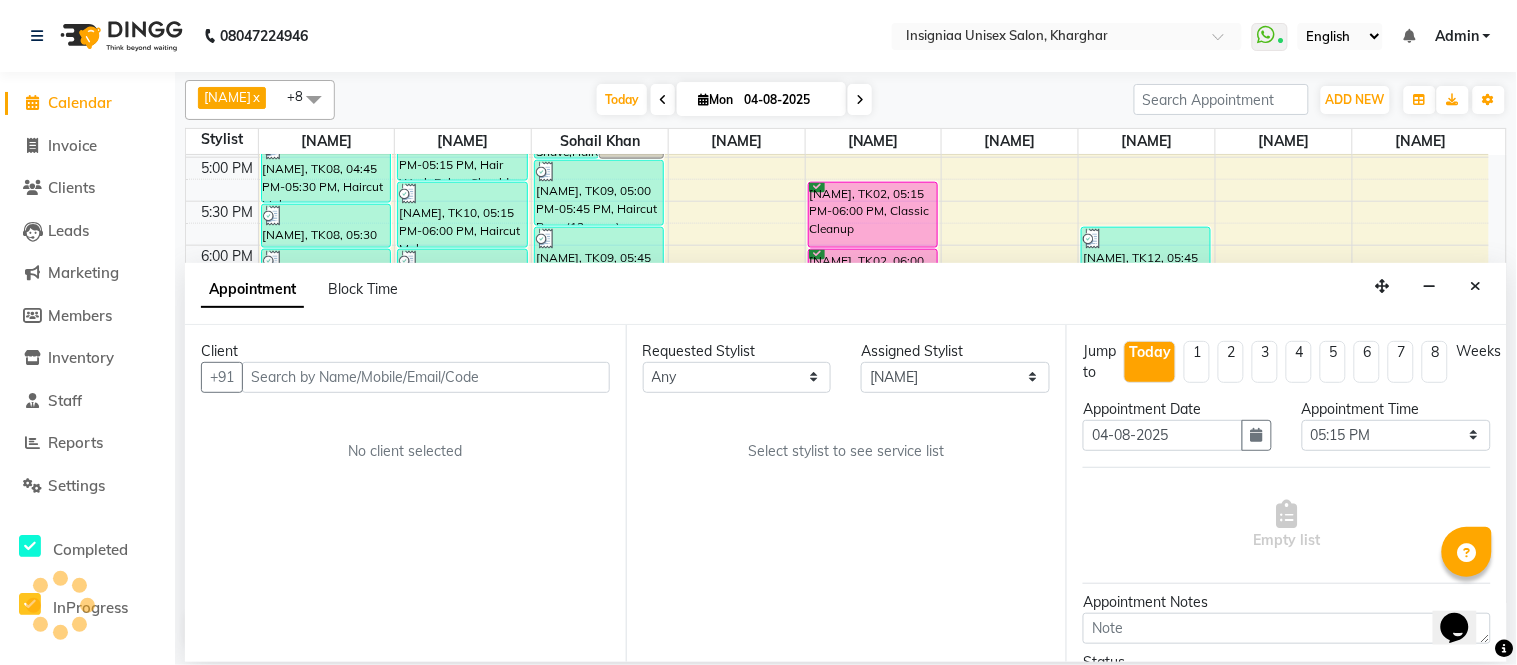 scroll, scrollTop: 634, scrollLeft: 0, axis: vertical 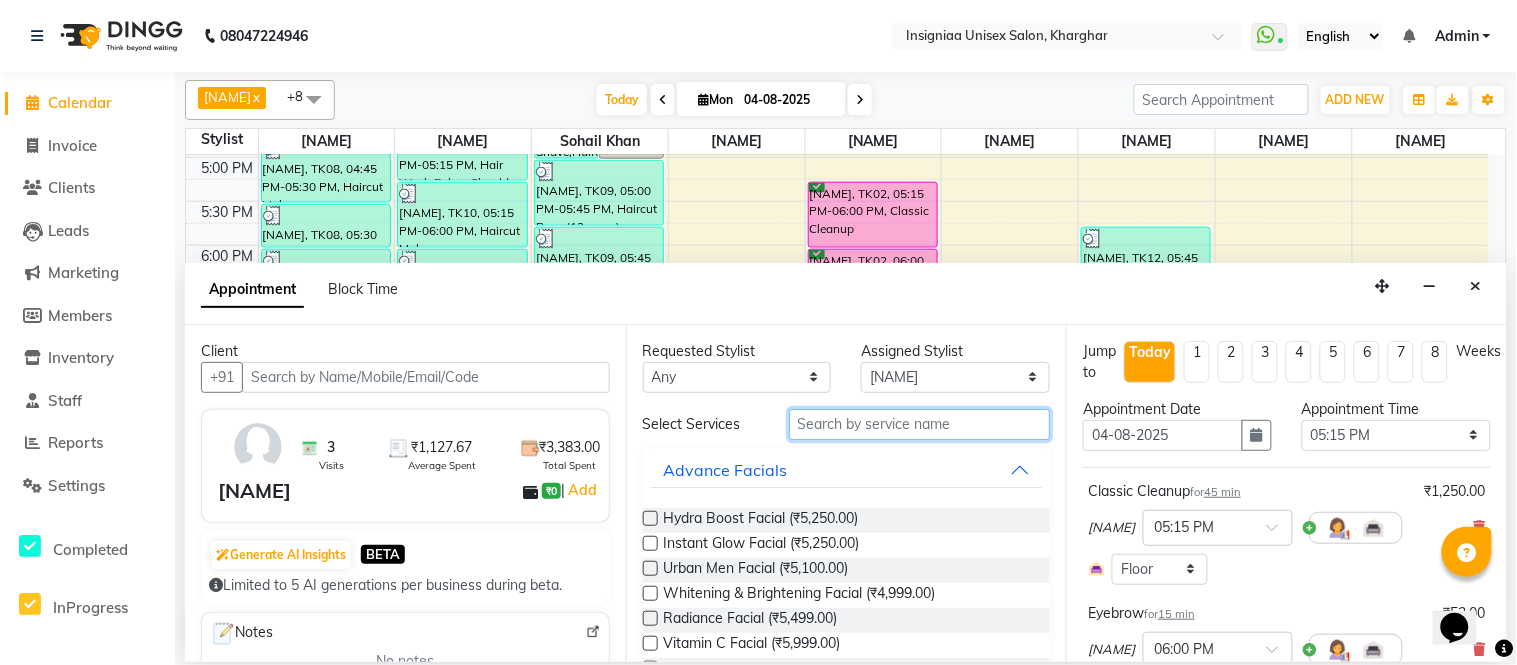 click at bounding box center (920, 424) 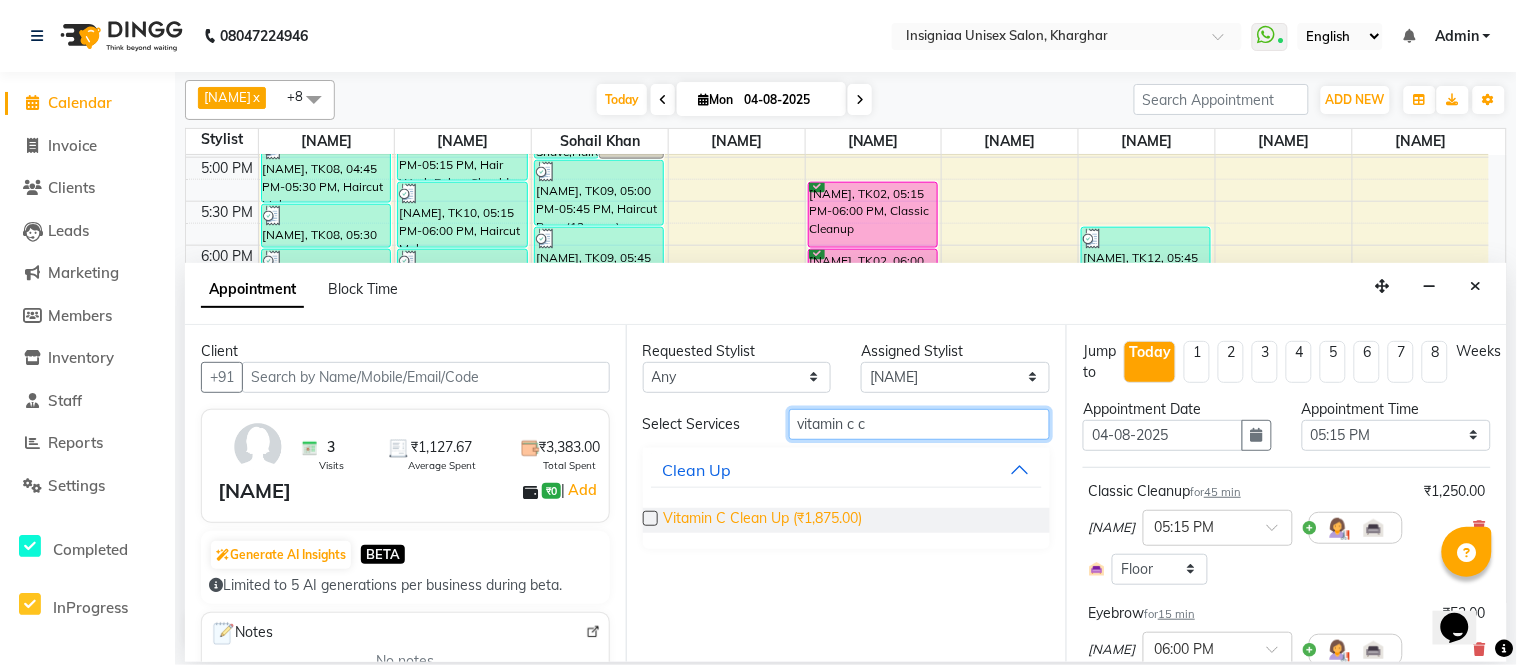 type on "vitamin c c" 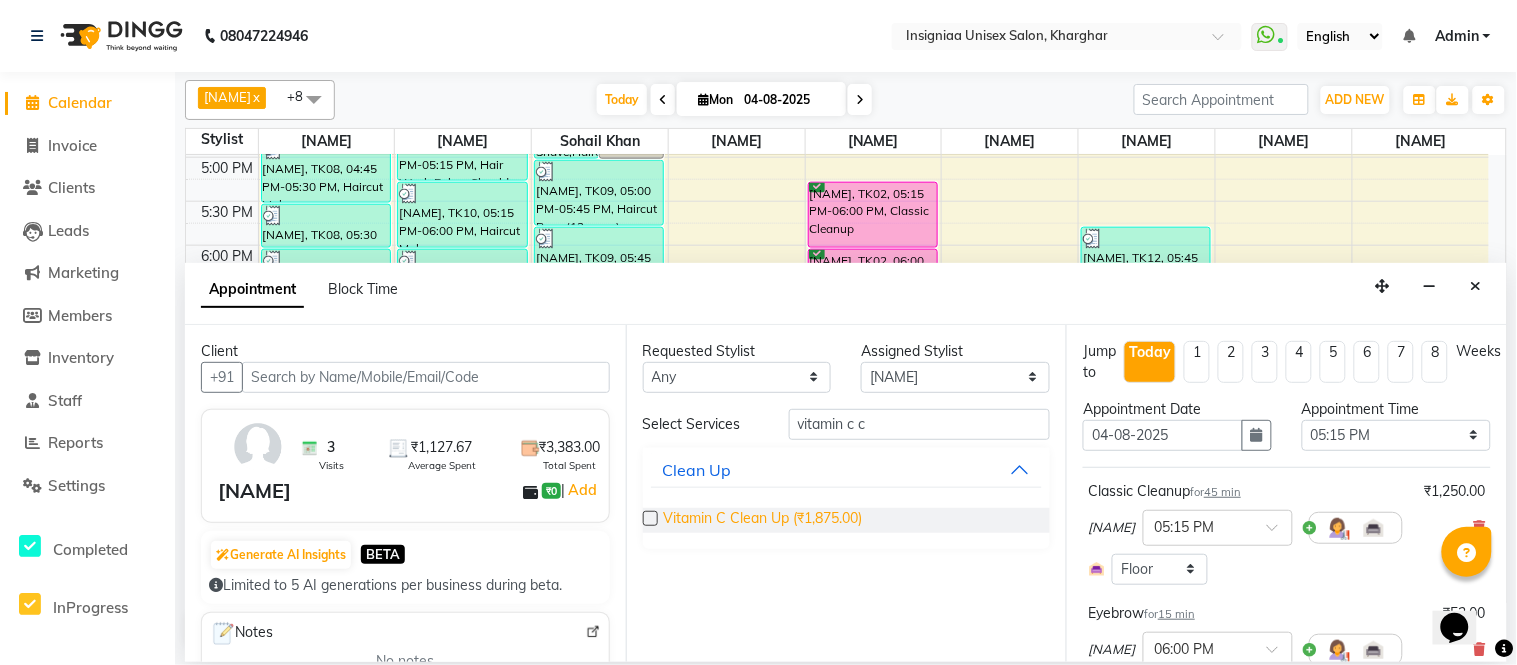 click on "Vitamin C Clean Up (₹1,875.00)" at bounding box center [763, 520] 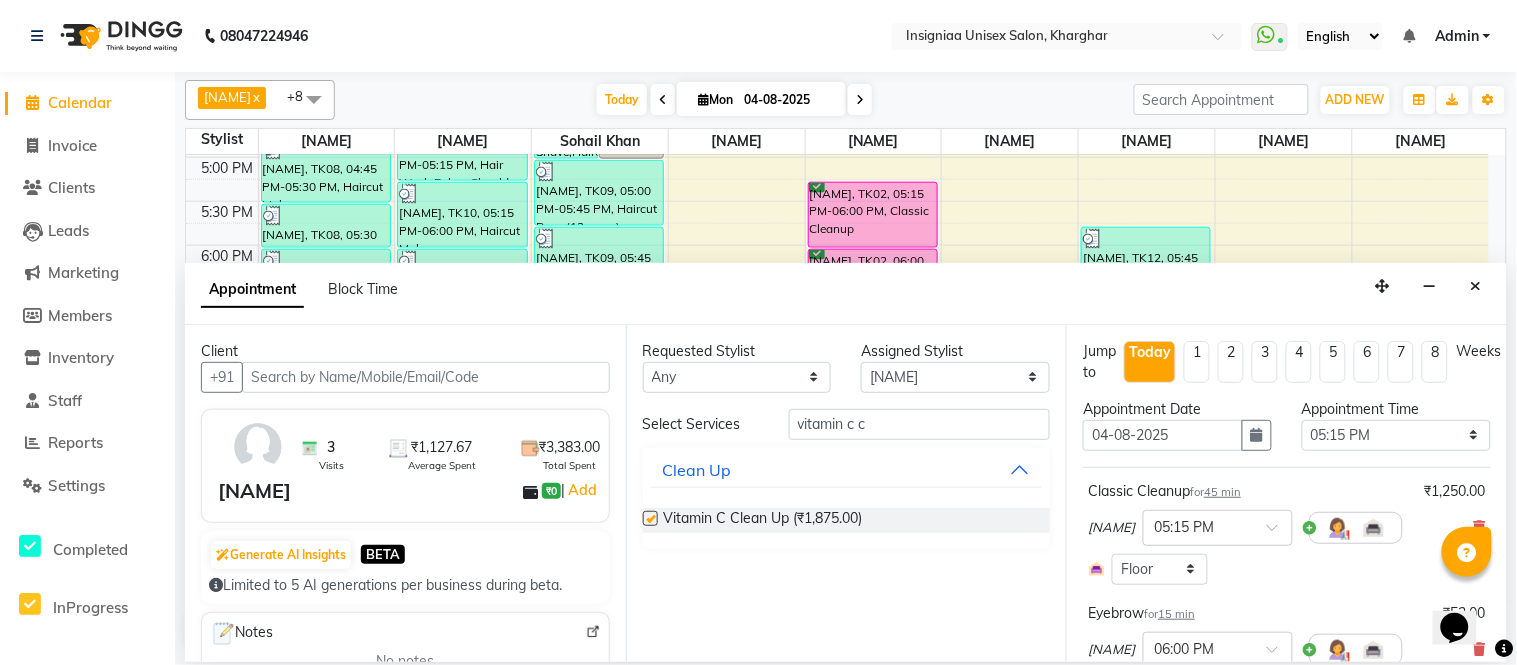 checkbox on "false" 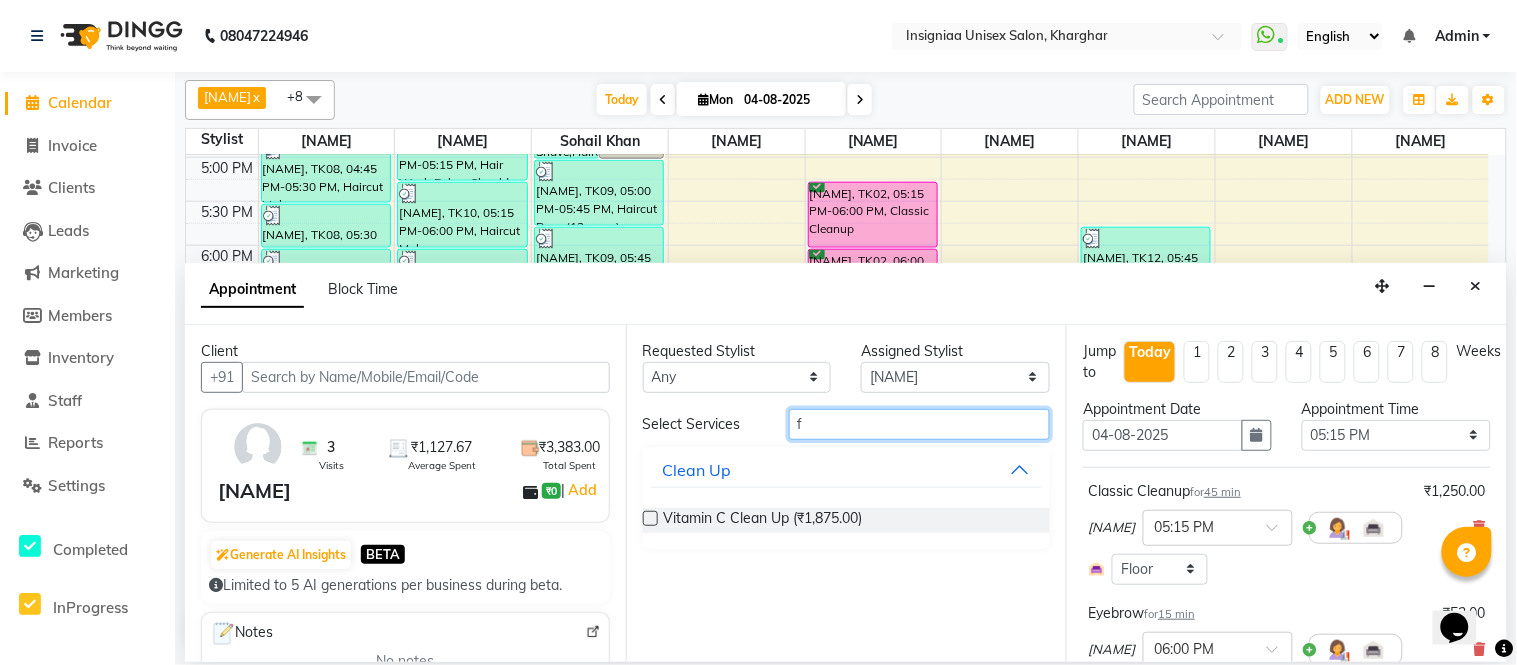 drag, startPoint x: 895, startPoint y: 430, endPoint x: 753, endPoint y: 447, distance: 143.01399 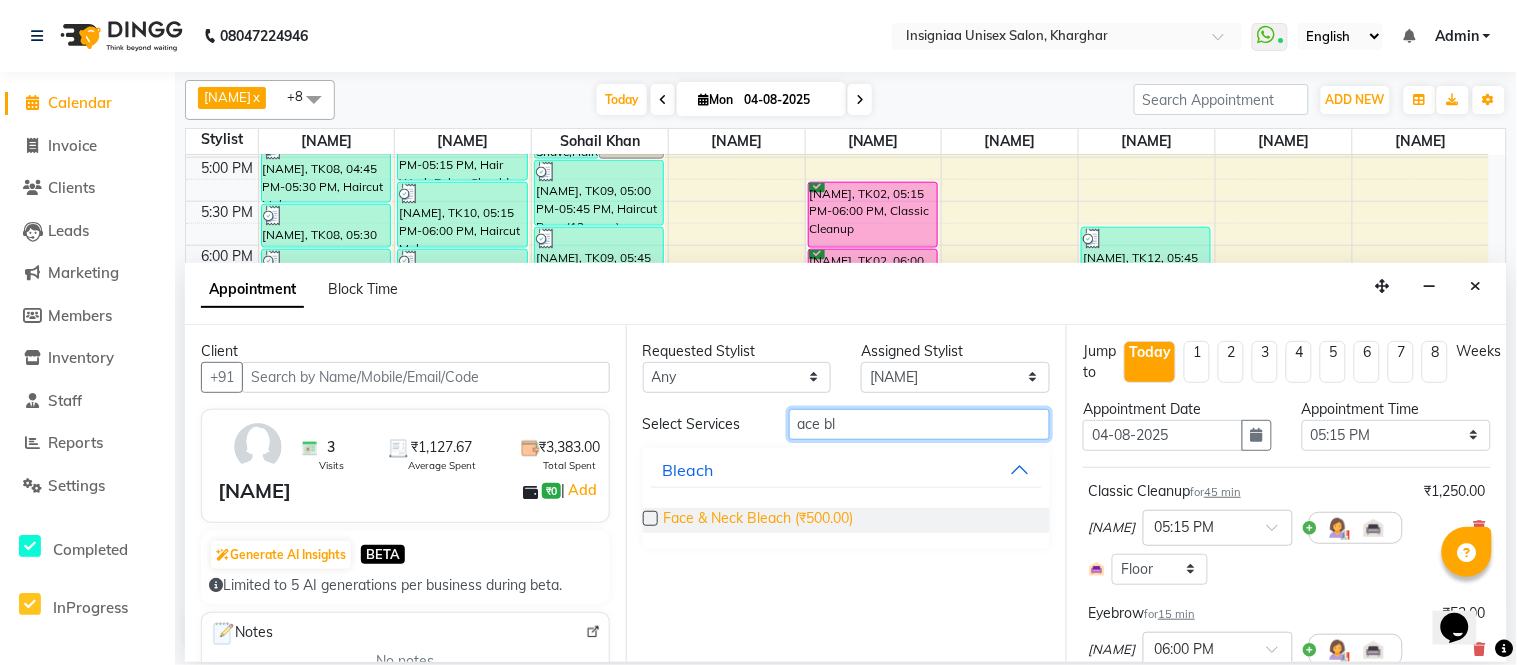 type on "ace bl" 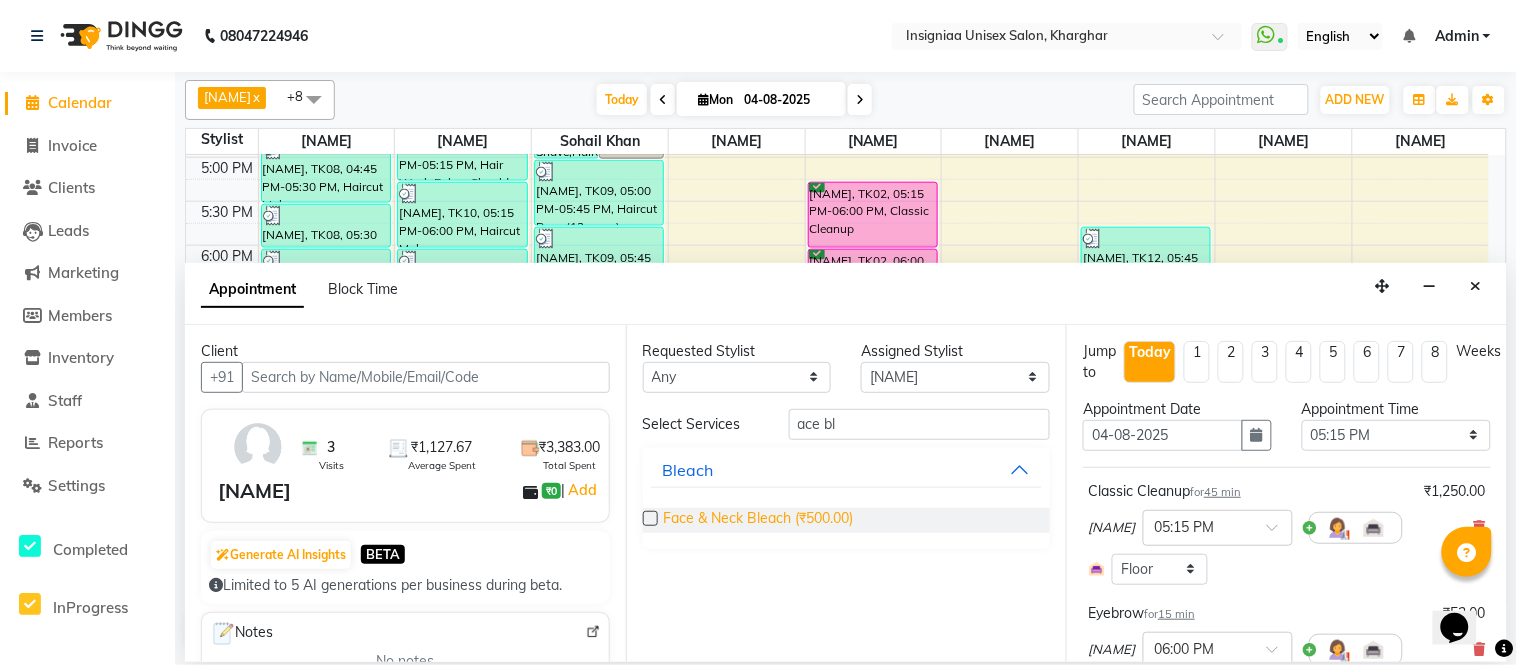 click on "Face & Neck Bleach (₹500.00)" at bounding box center [759, 520] 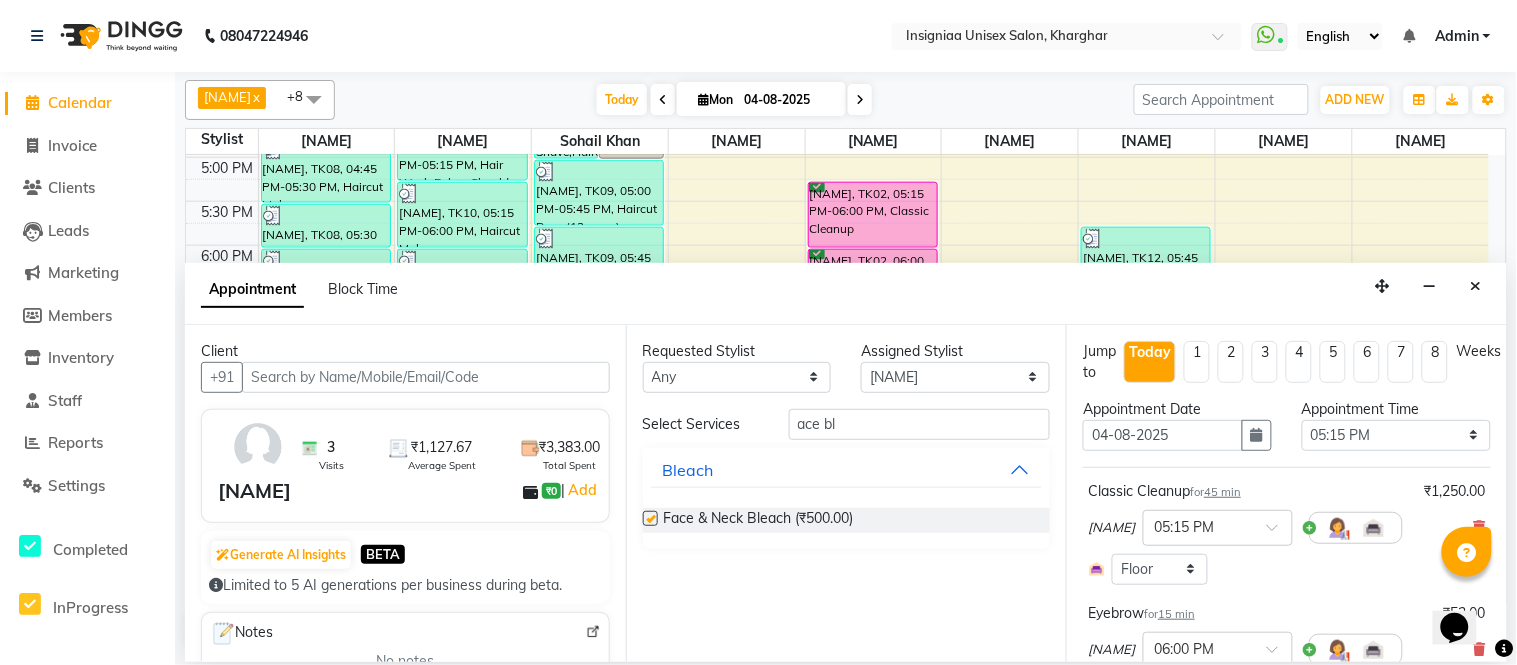 checkbox on "false" 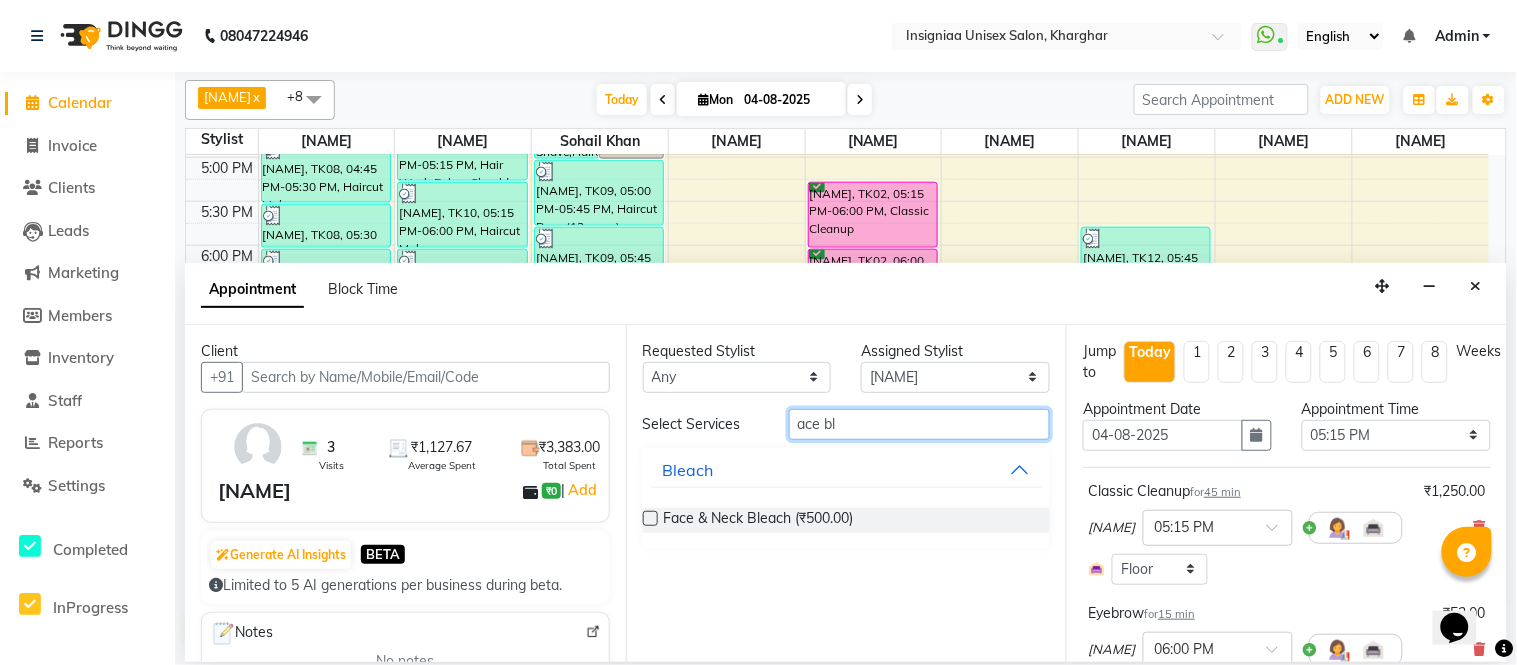 drag, startPoint x: 818, startPoint y: 424, endPoint x: 607, endPoint y: 434, distance: 211.23683 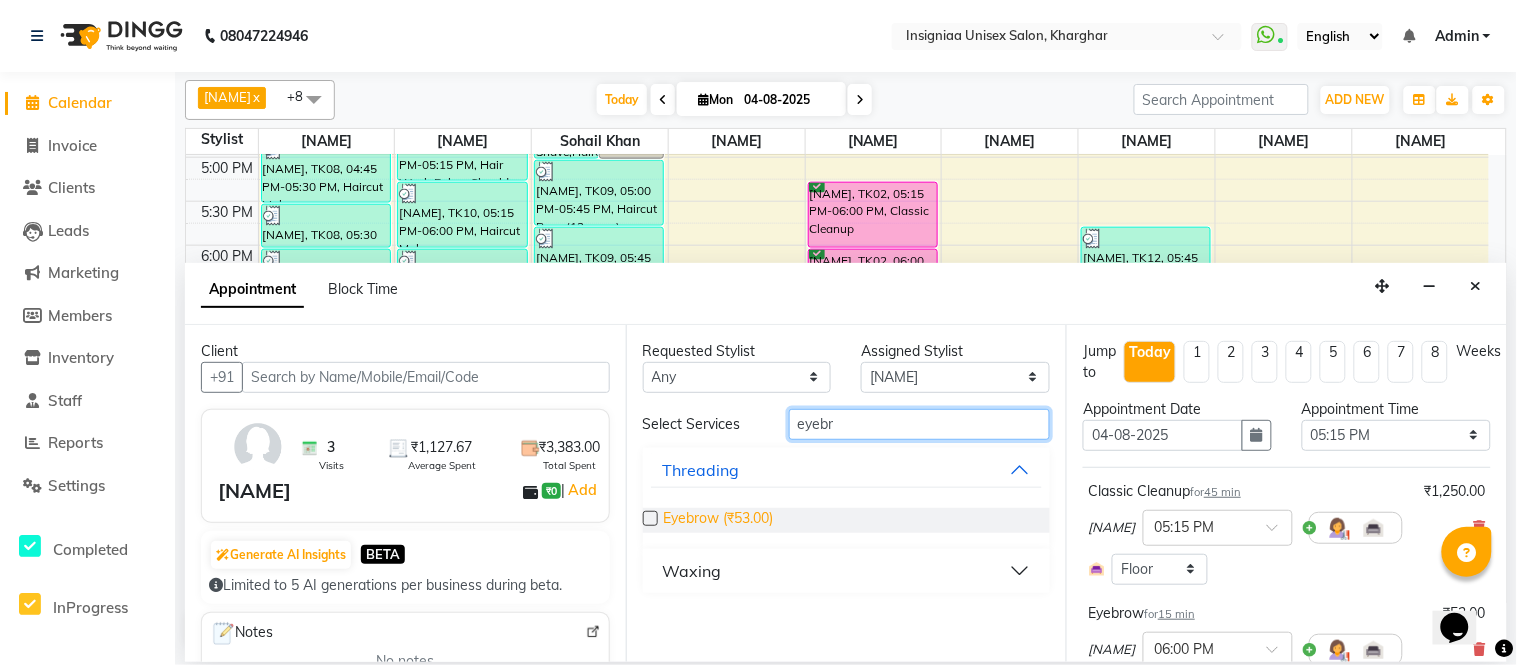 type on "eyebr" 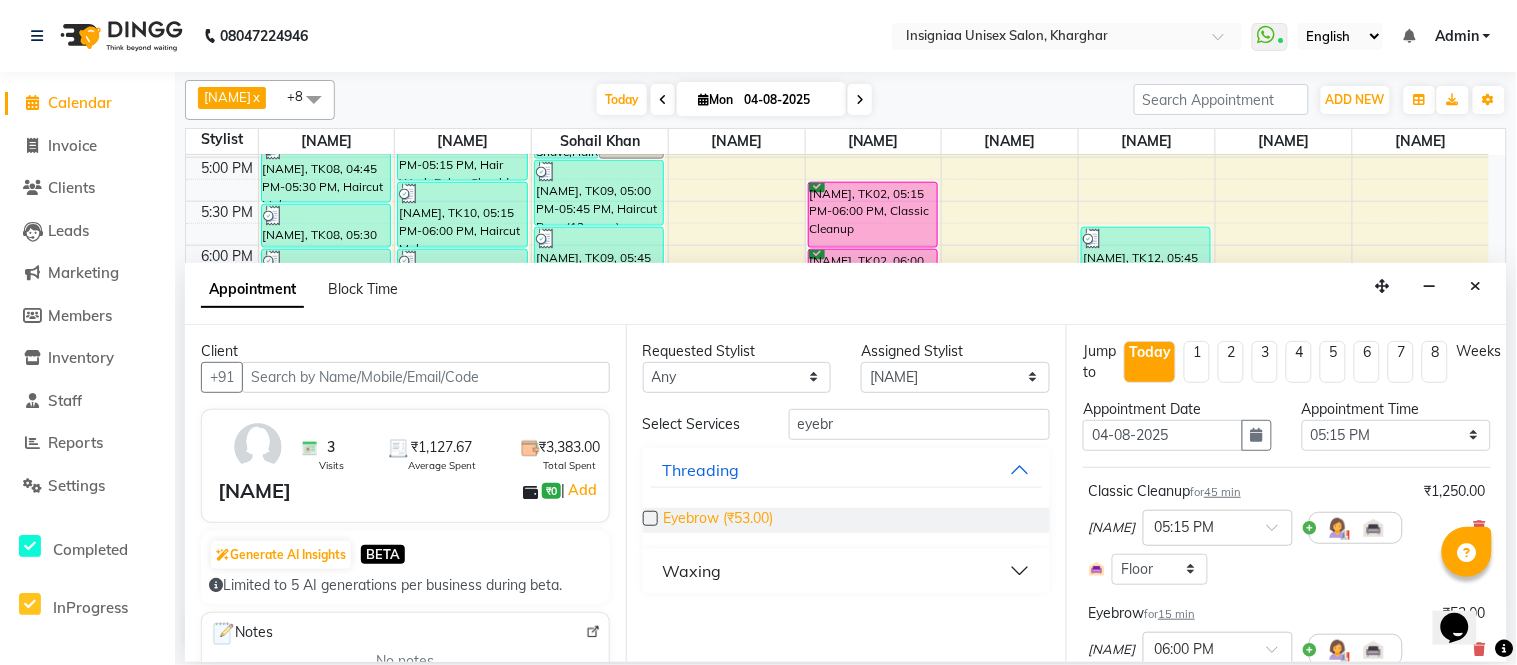 click on "Eyebrow (₹53.00)" at bounding box center (719, 520) 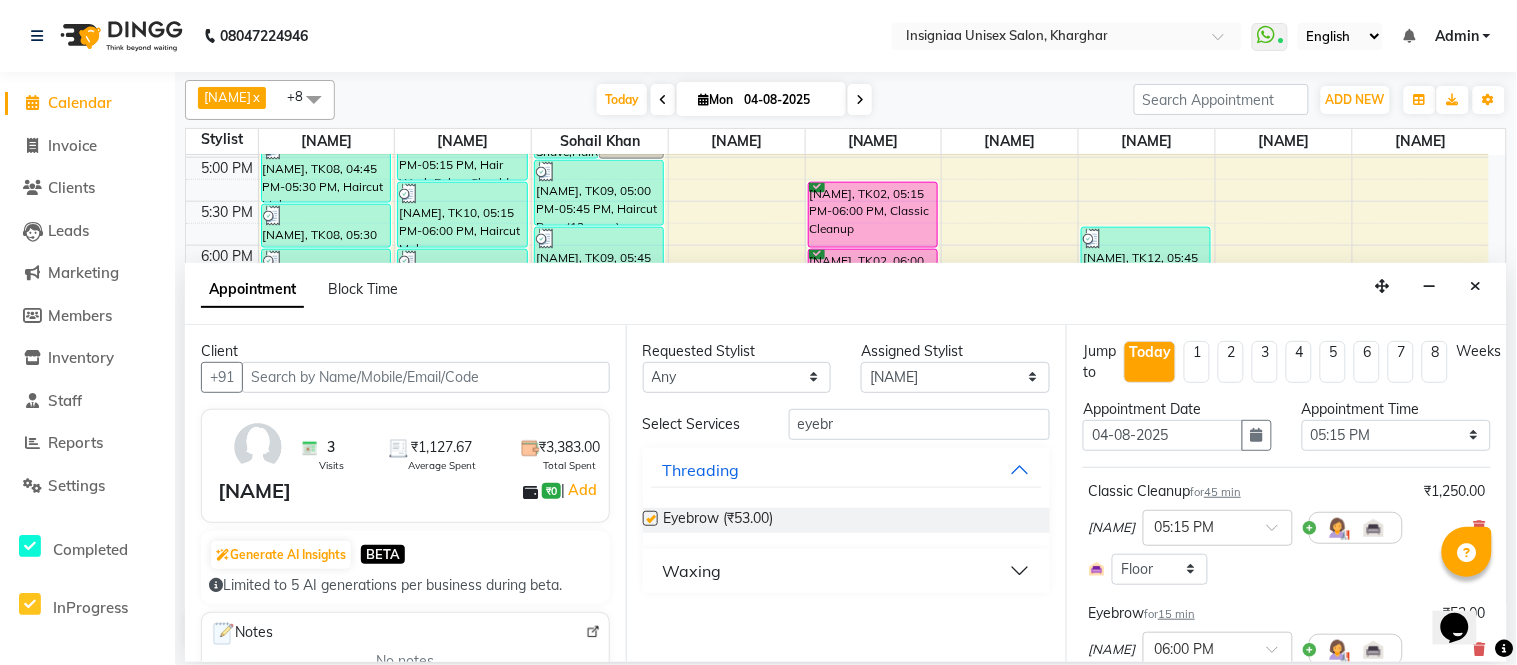 checkbox on "false" 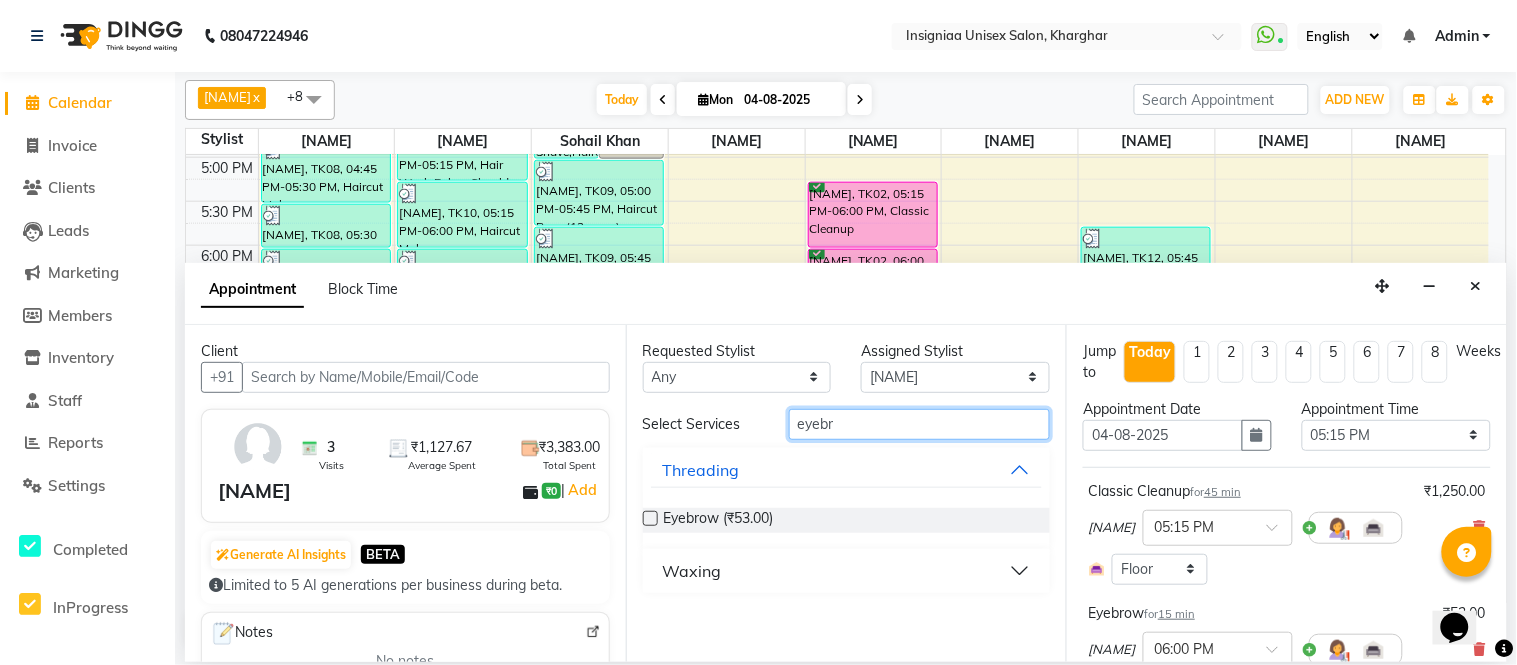 drag, startPoint x: 794, startPoint y: 436, endPoint x: 716, endPoint y: 435, distance: 78.00641 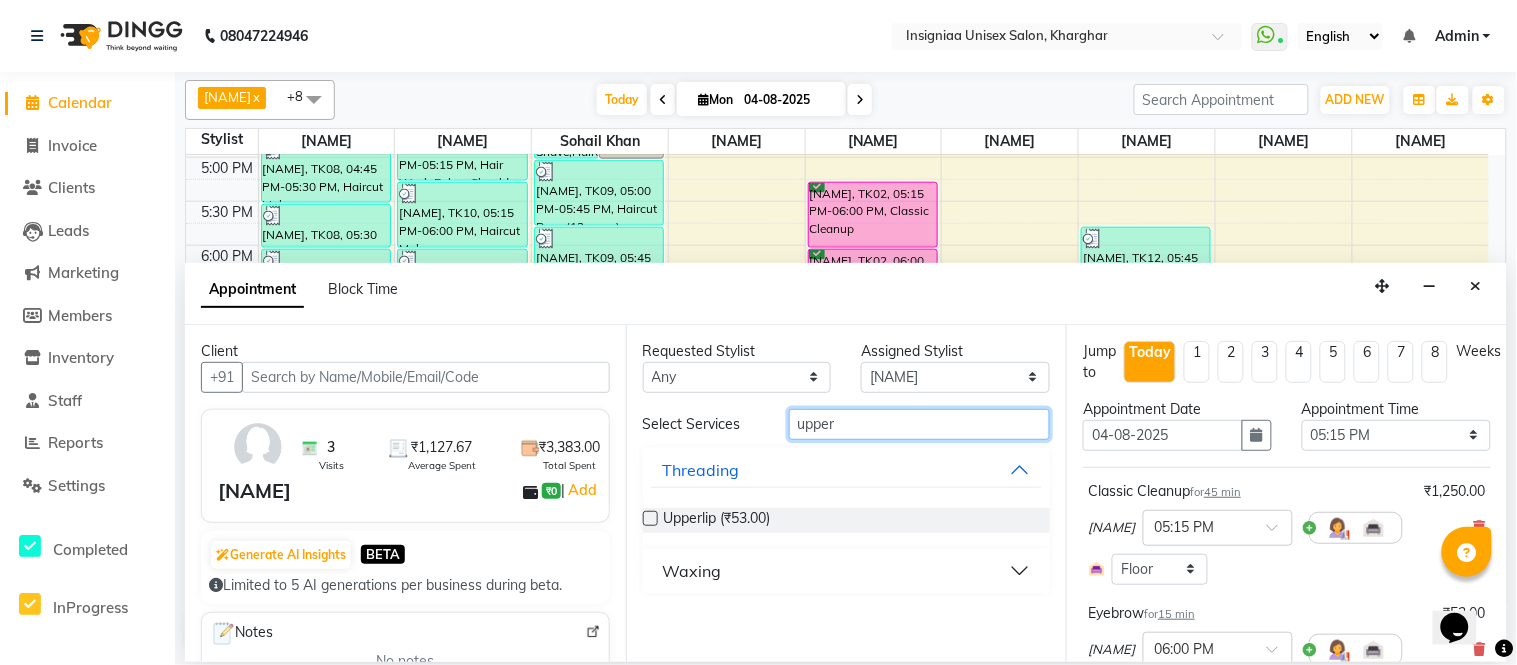 type on "upper" 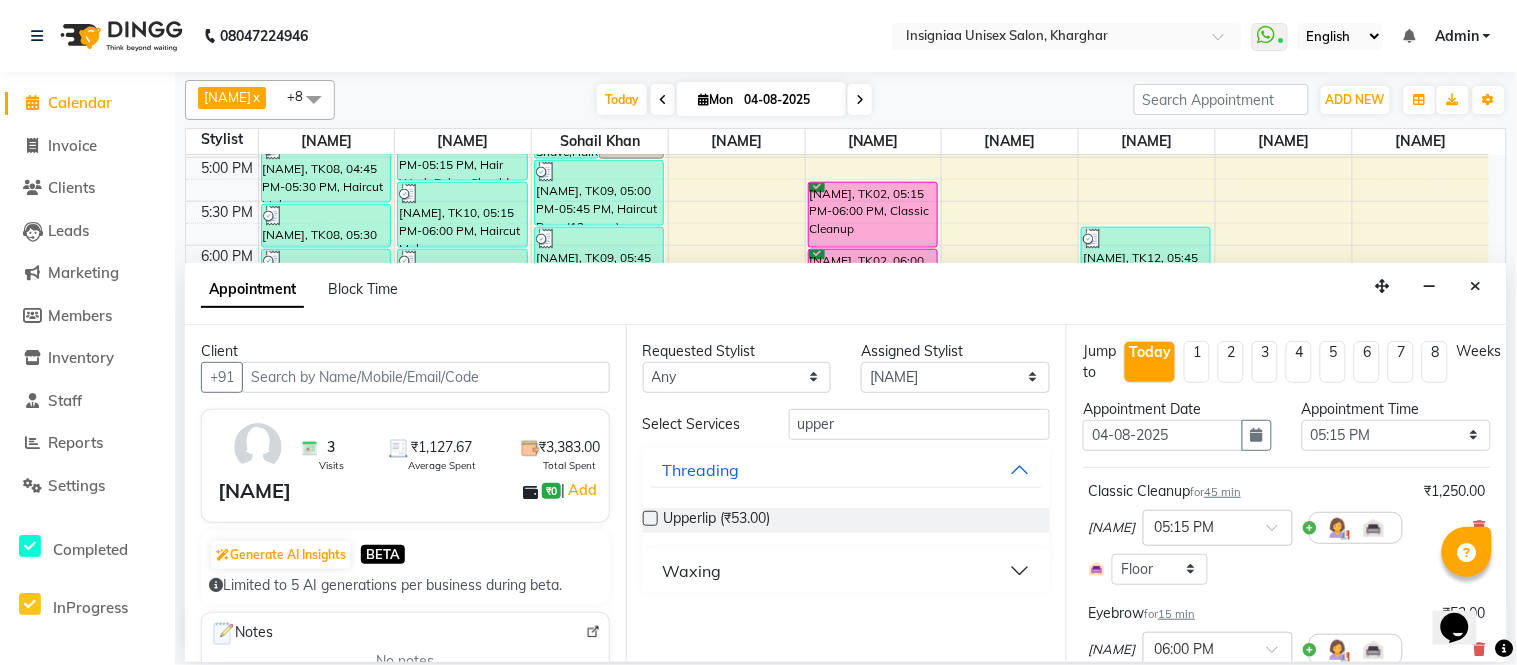 click on "Waxing" at bounding box center (692, 571) 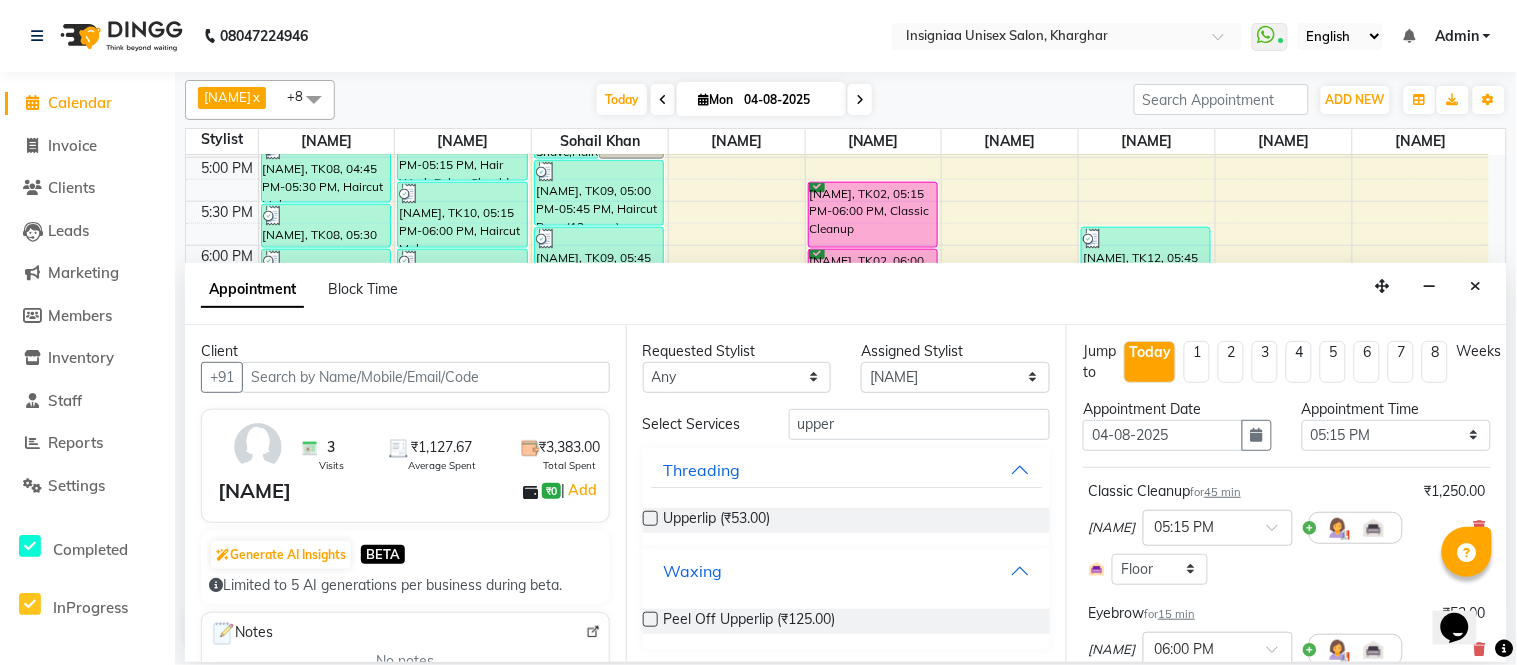 scroll, scrollTop: 3, scrollLeft: 0, axis: vertical 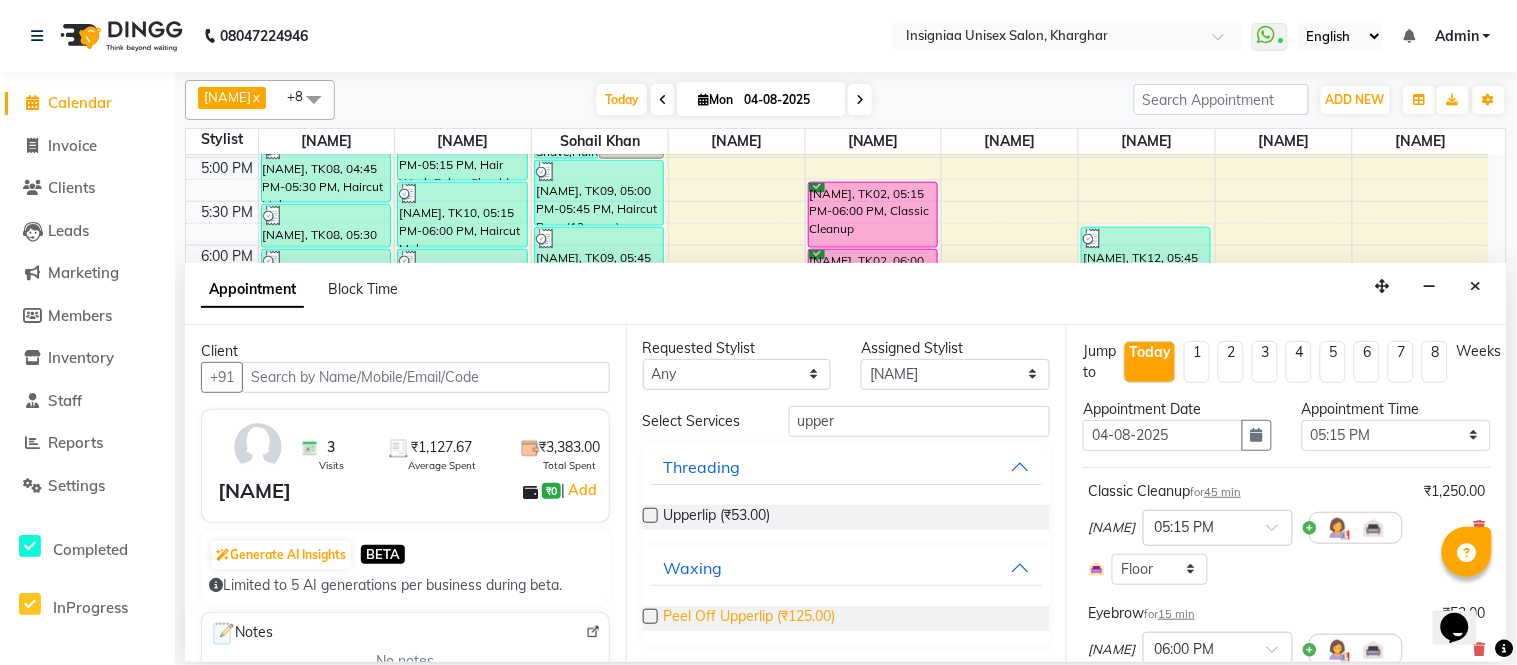 click on "Peel Off Upperlip (₹125.00)" at bounding box center (750, 618) 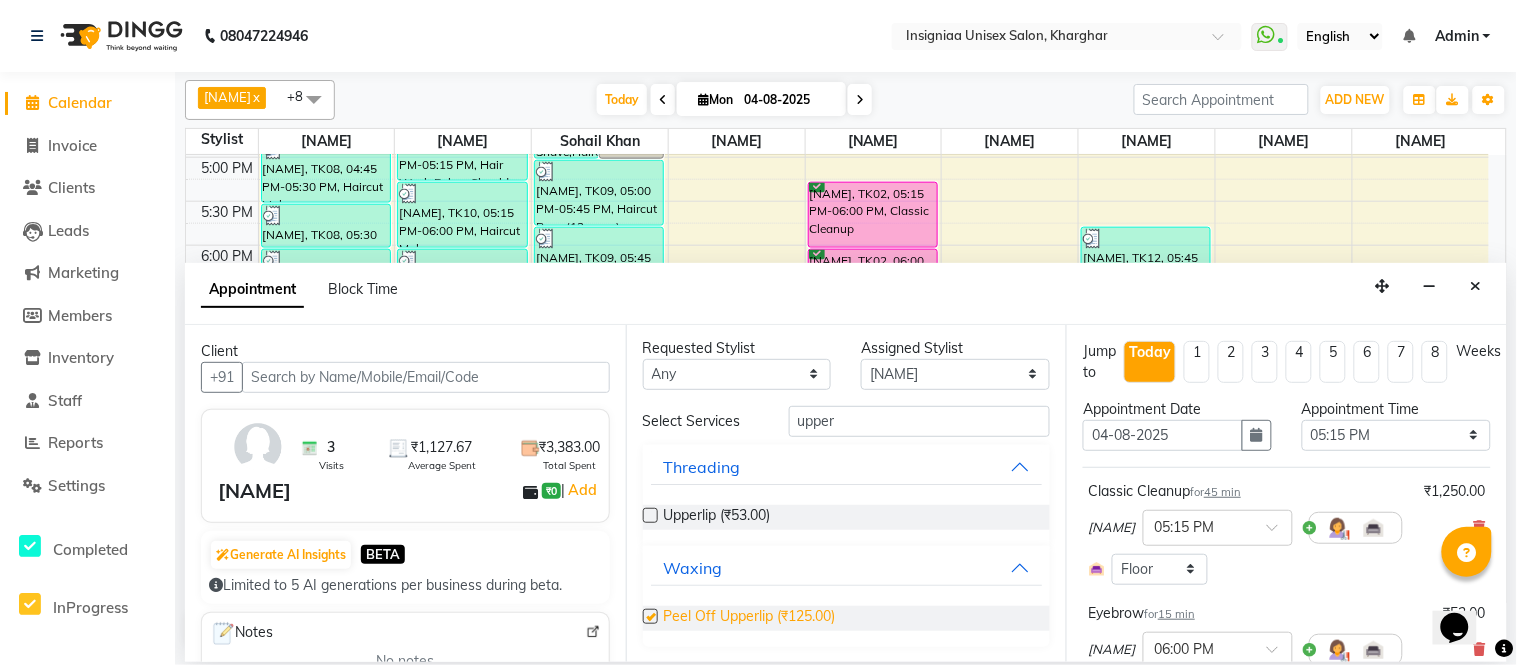 checkbox on "false" 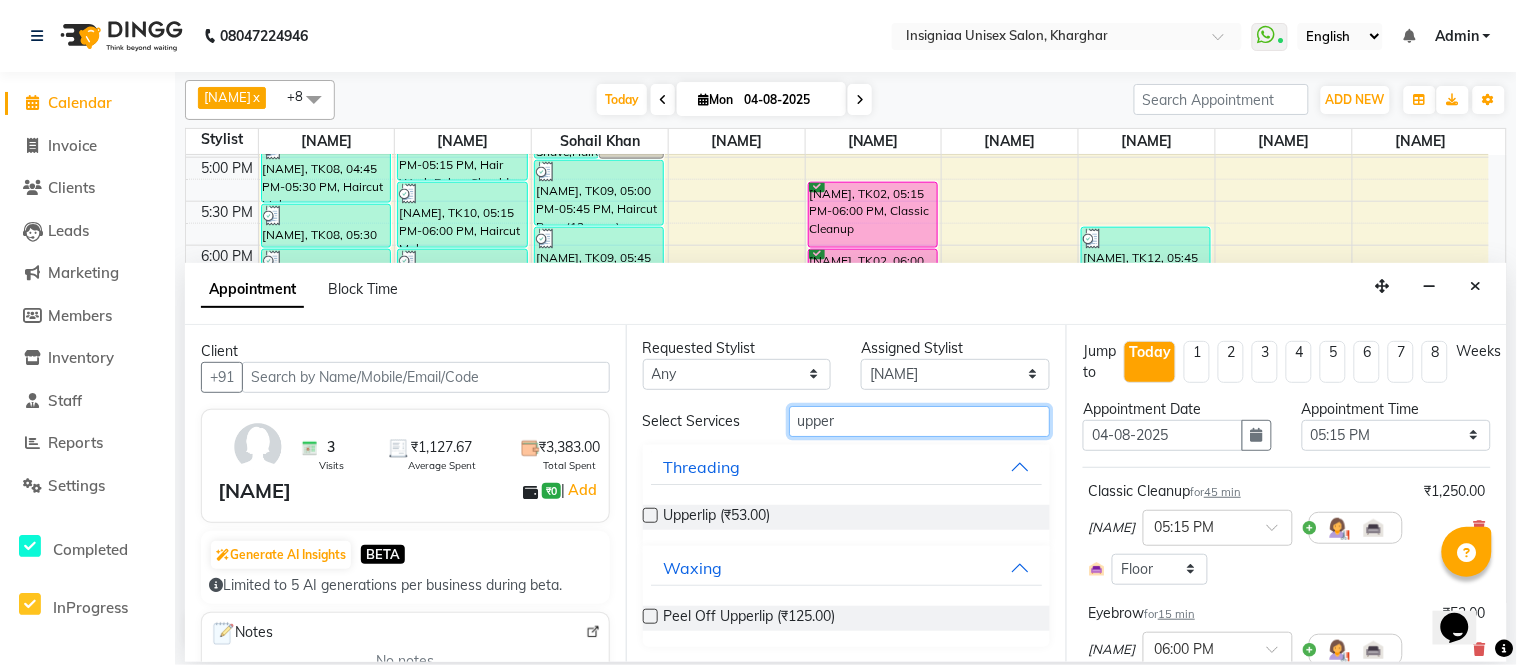 drag, startPoint x: 683, startPoint y: 423, endPoint x: 651, endPoint y: 414, distance: 33.24154 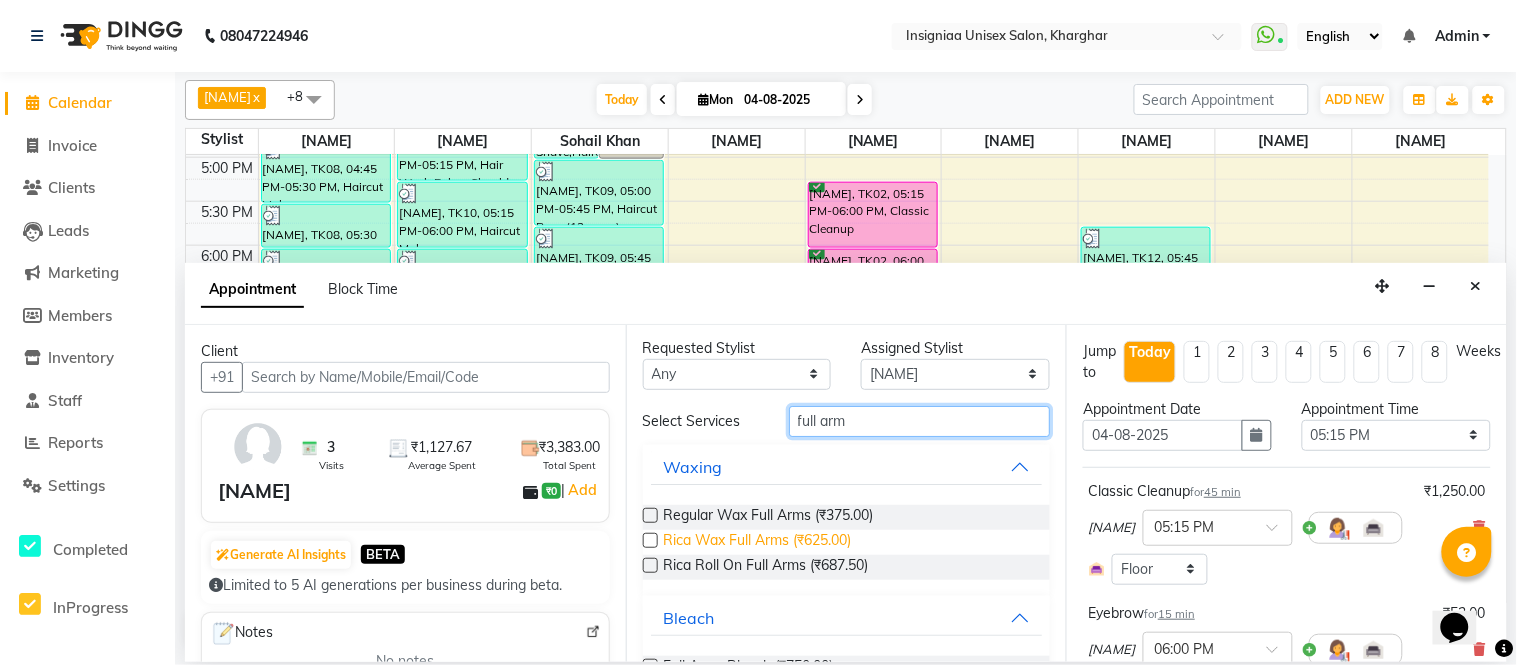 type on "full arm" 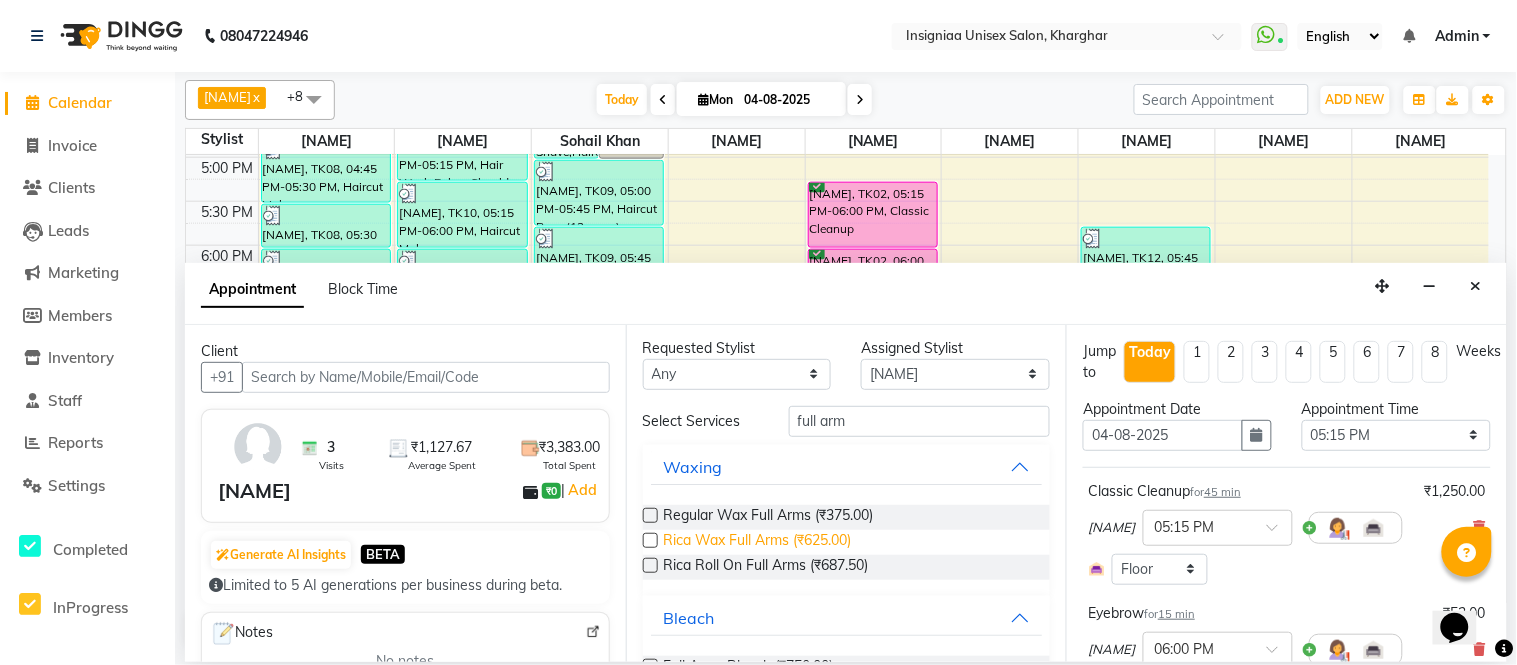 click on "Rica Wax Full Arms (₹625.00)" at bounding box center [758, 542] 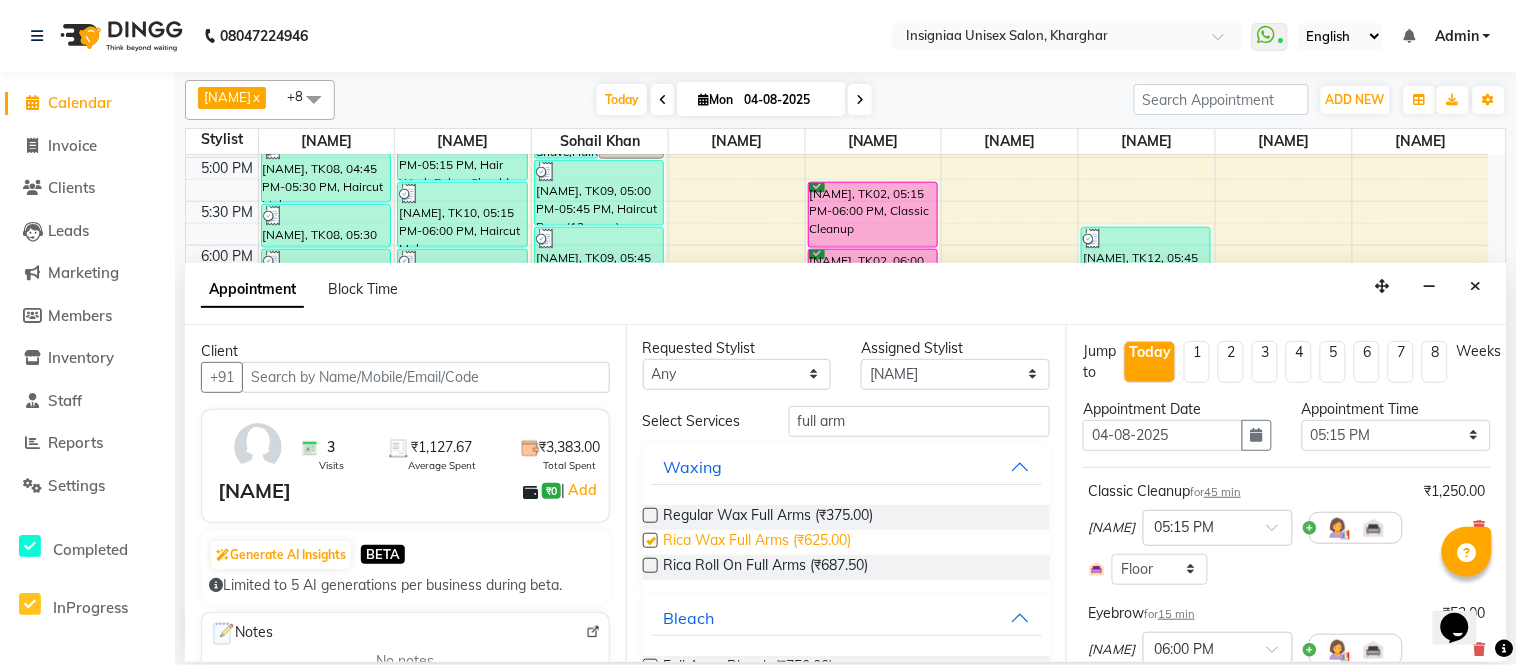 checkbox on "false" 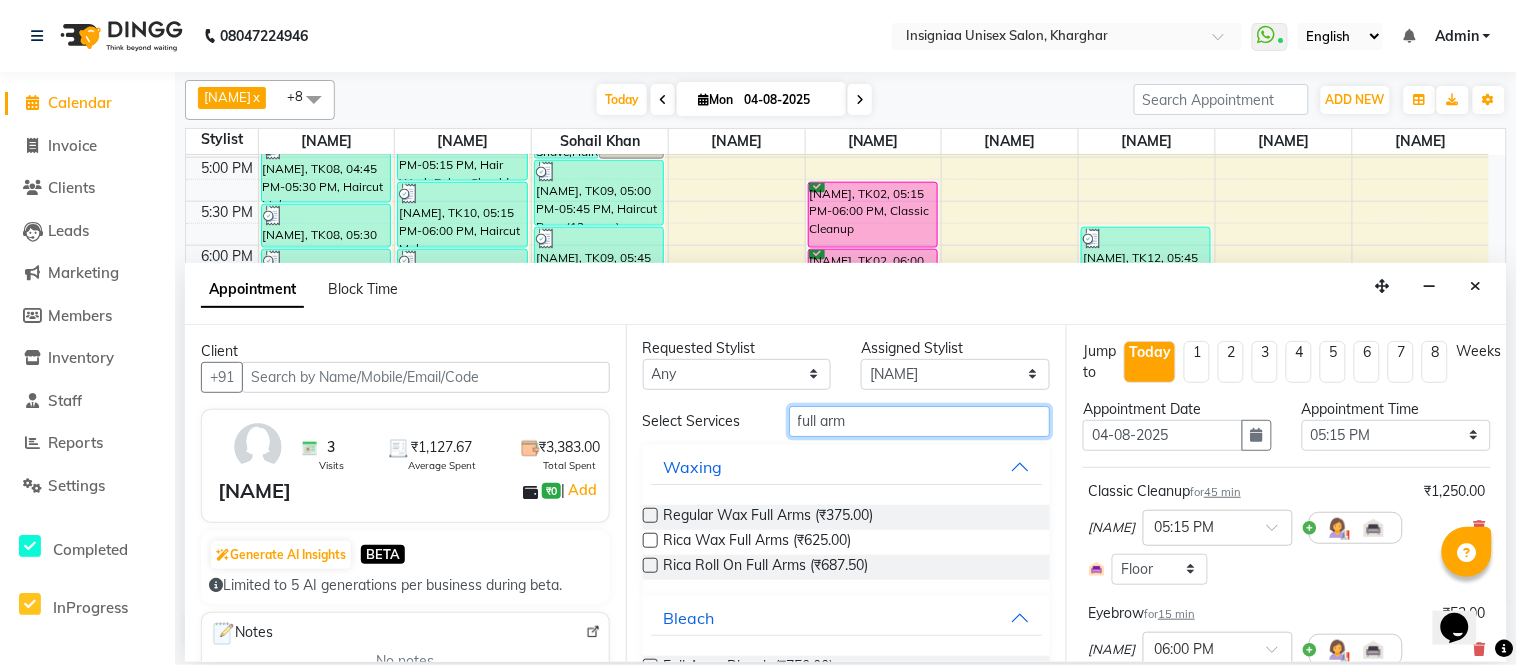 drag, startPoint x: 892, startPoint y: 426, endPoint x: 653, endPoint y: 426, distance: 239 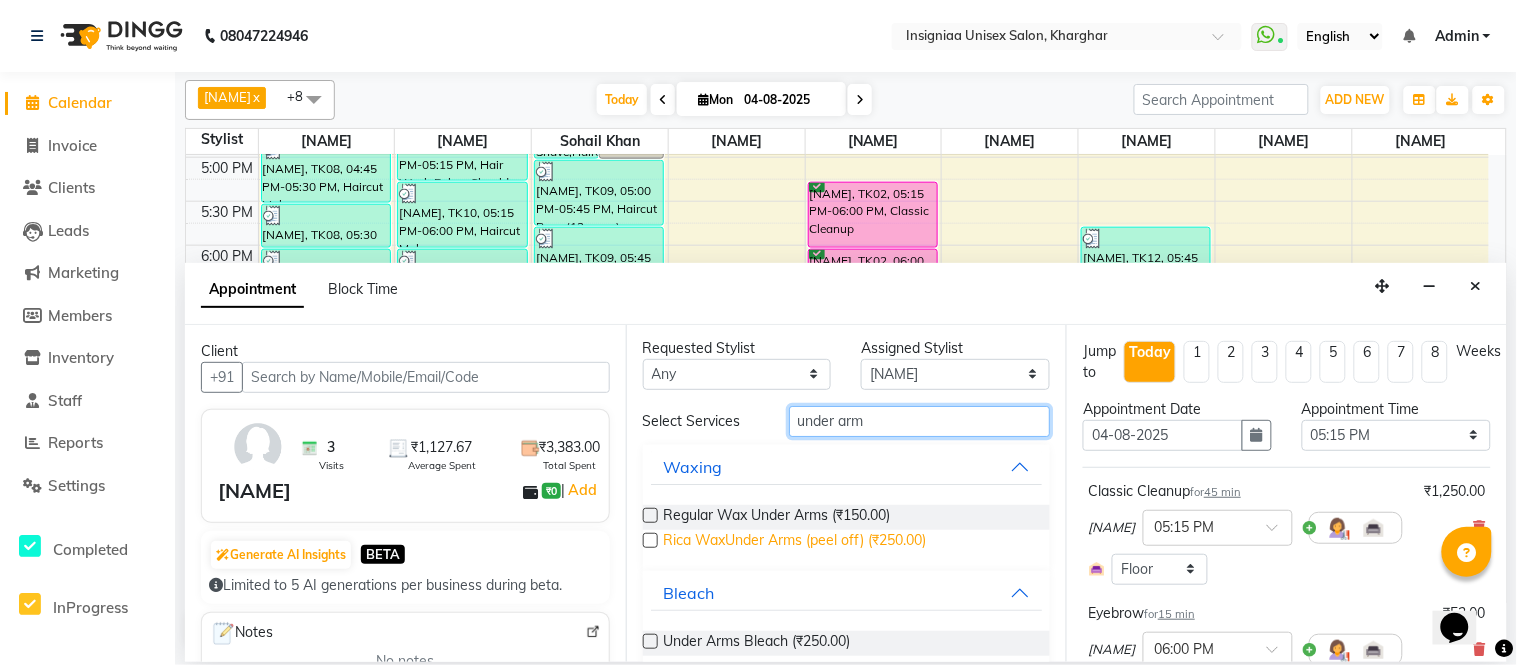 type on "under arm" 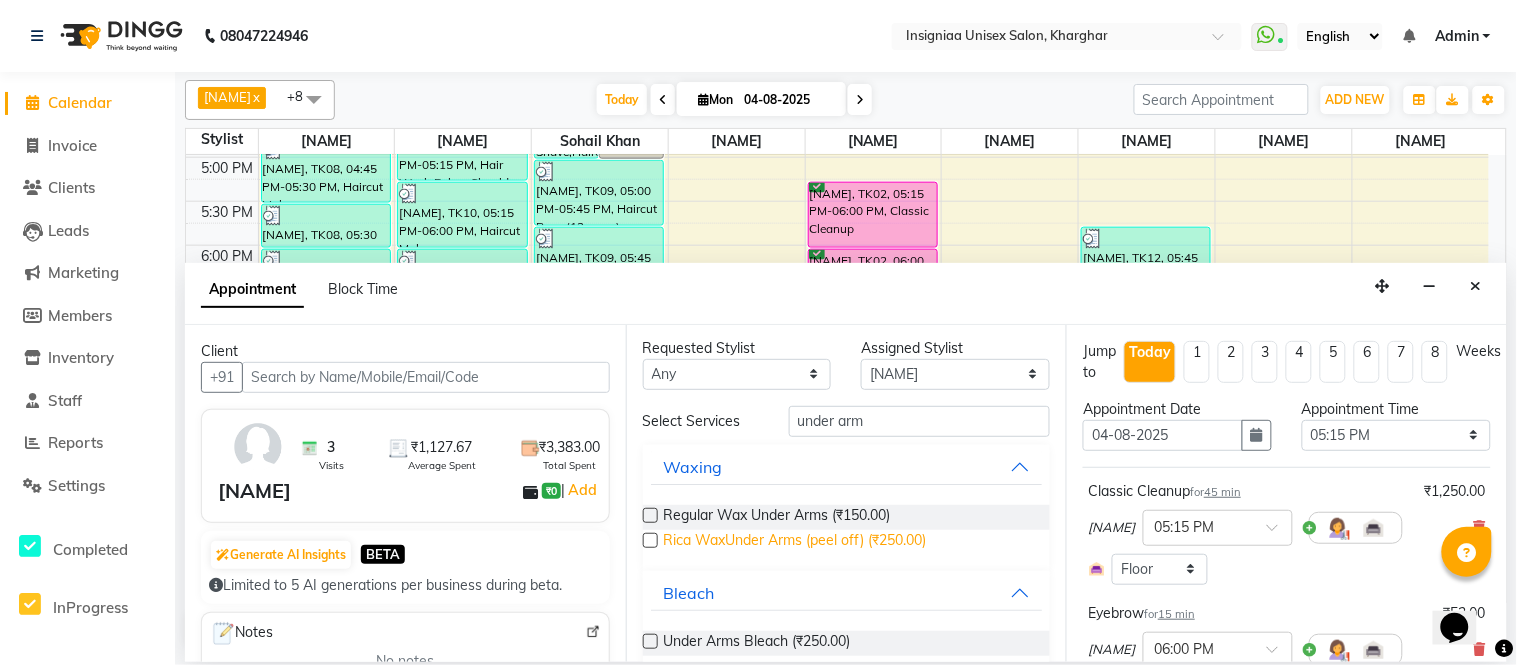 click on "Rica WaxUnder Arms (peel off) (₹250.00)" at bounding box center (795, 542) 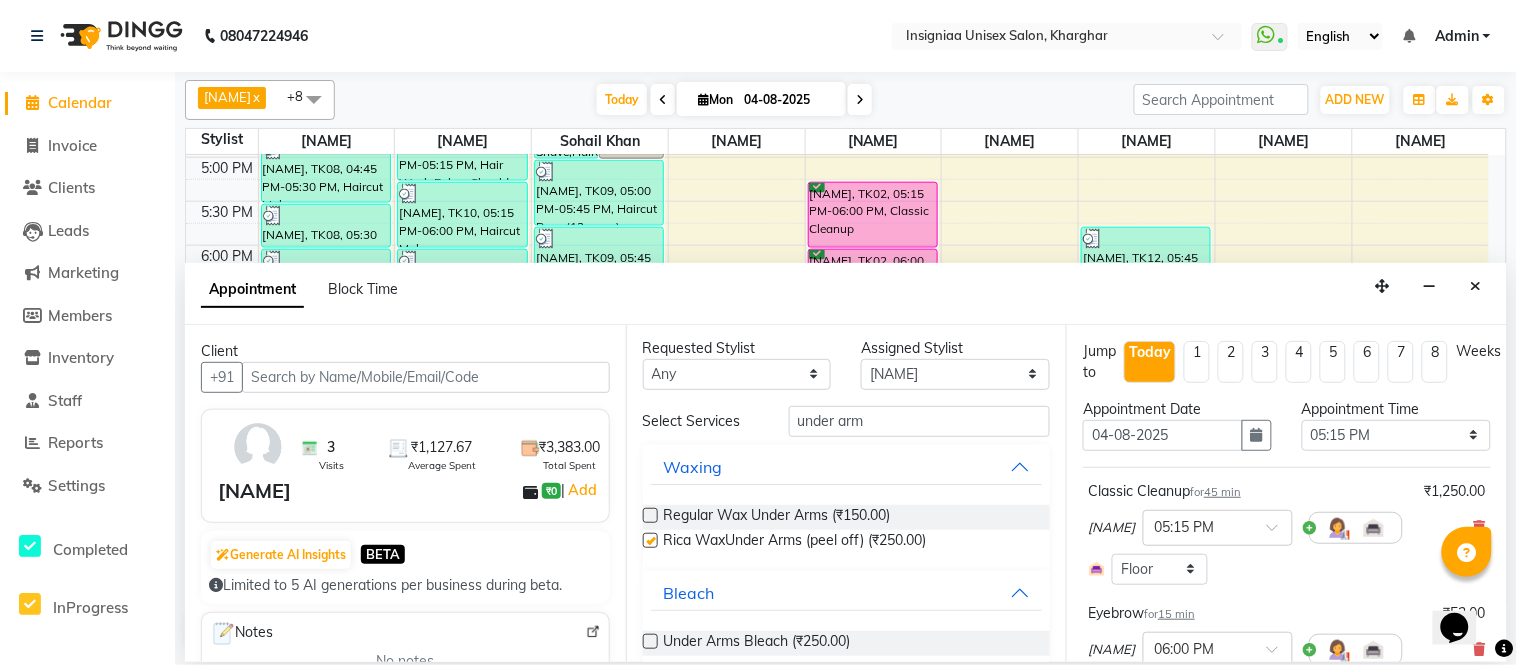 checkbox on "false" 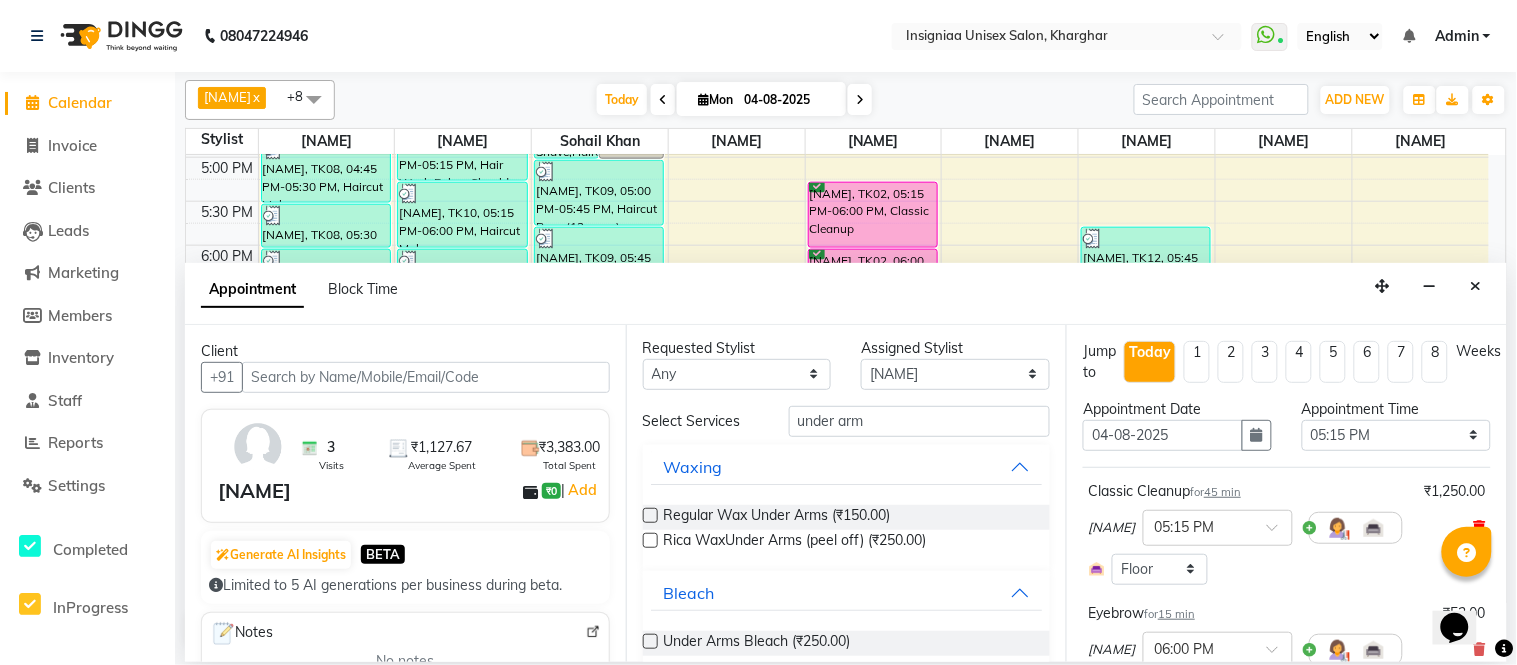 click at bounding box center [1480, 527] 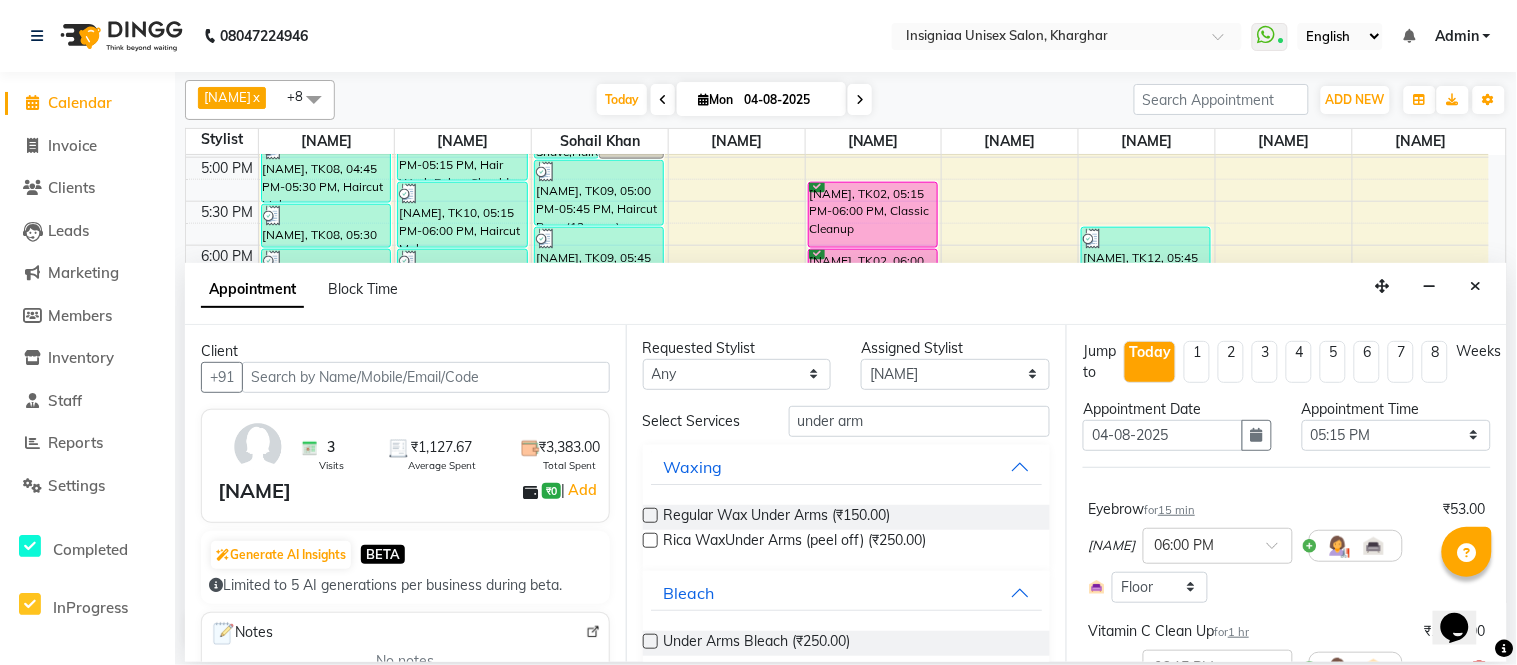 scroll, scrollTop: 111, scrollLeft: 0, axis: vertical 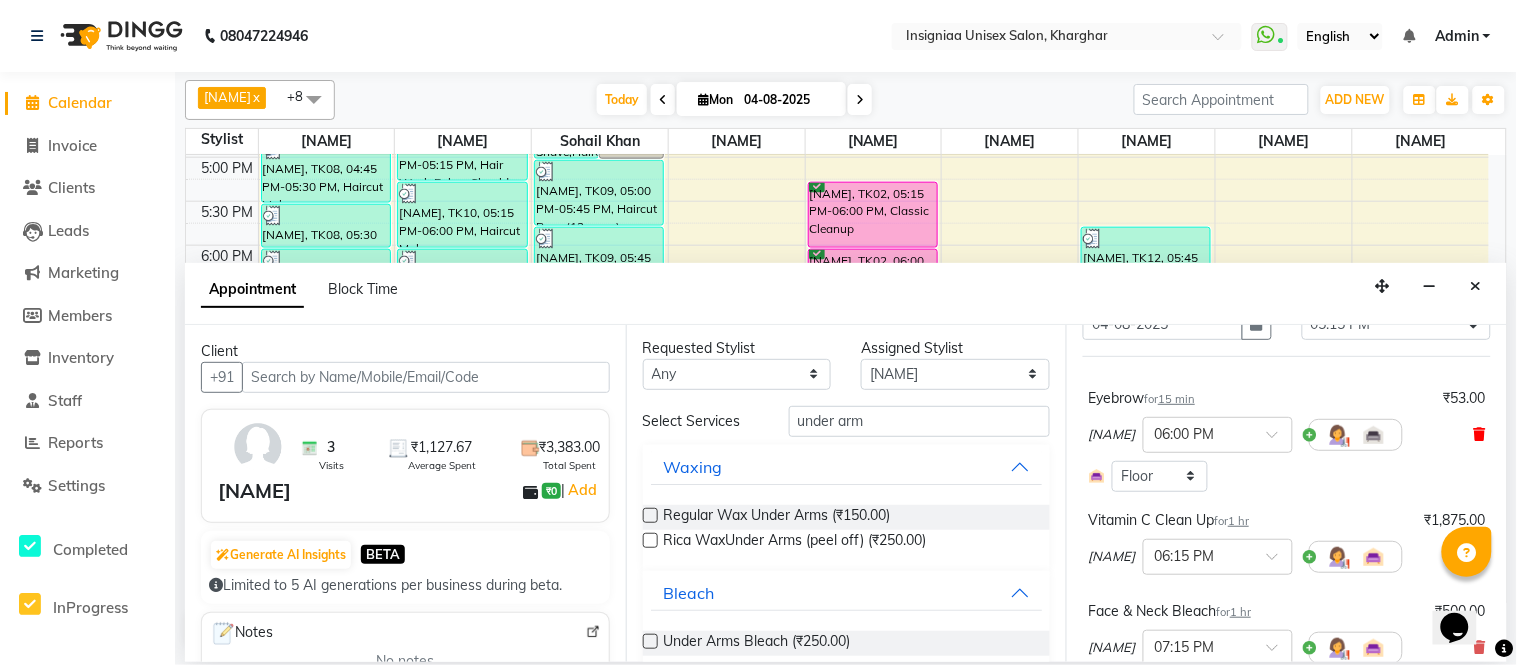 click at bounding box center [1480, 434] 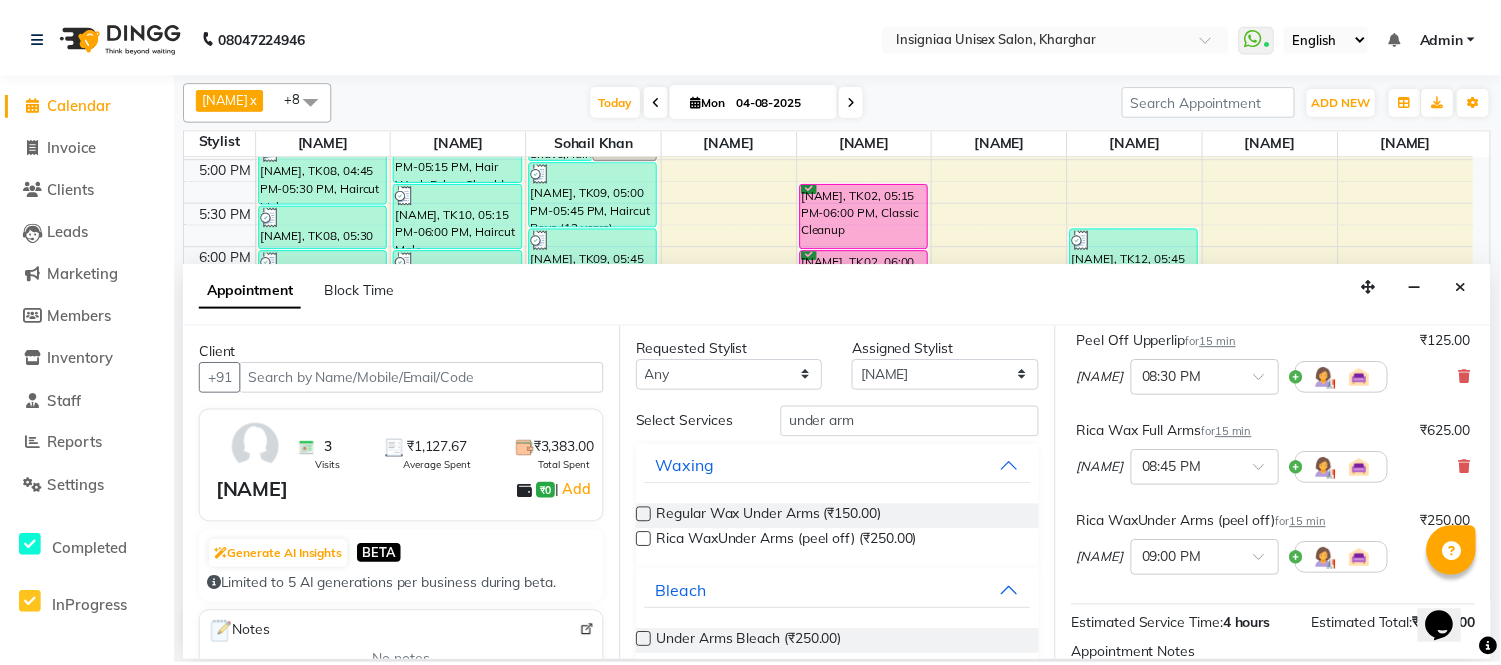 scroll, scrollTop: 621, scrollLeft: 0, axis: vertical 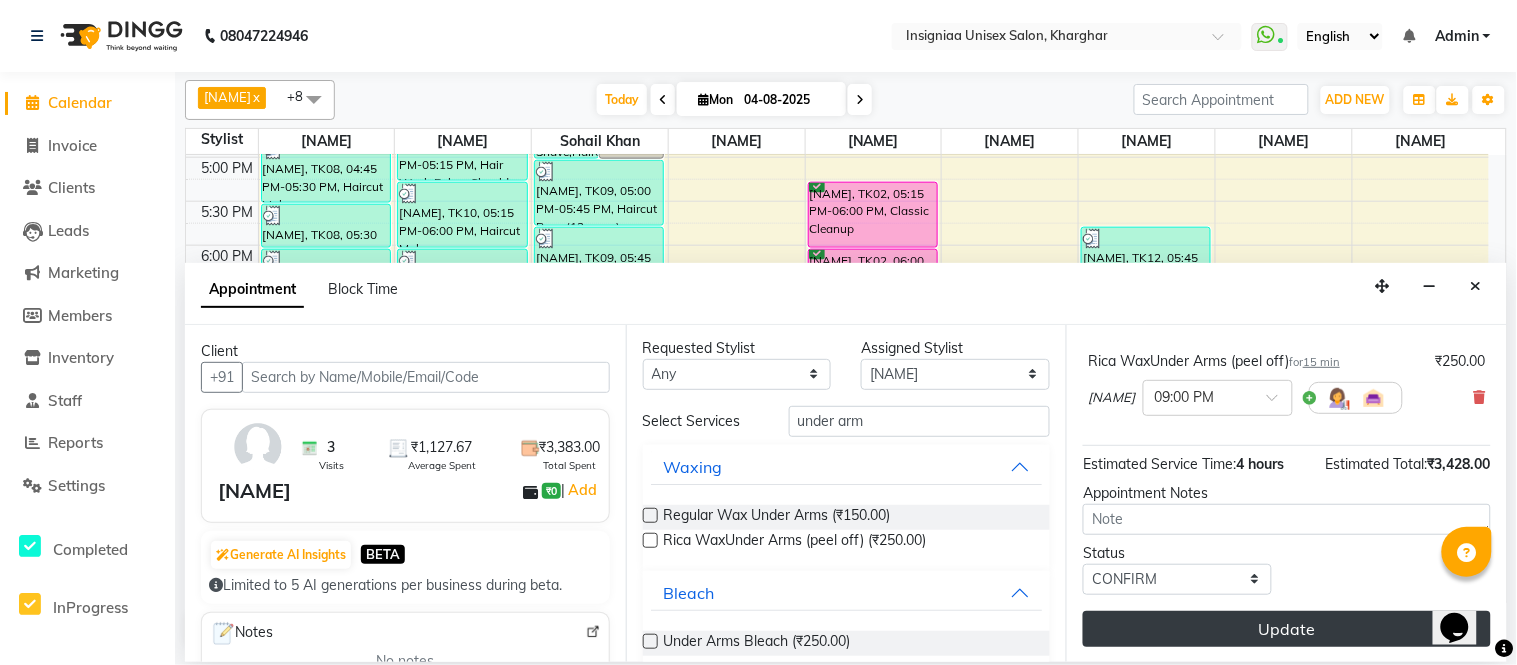 click on "Update" at bounding box center [1287, 629] 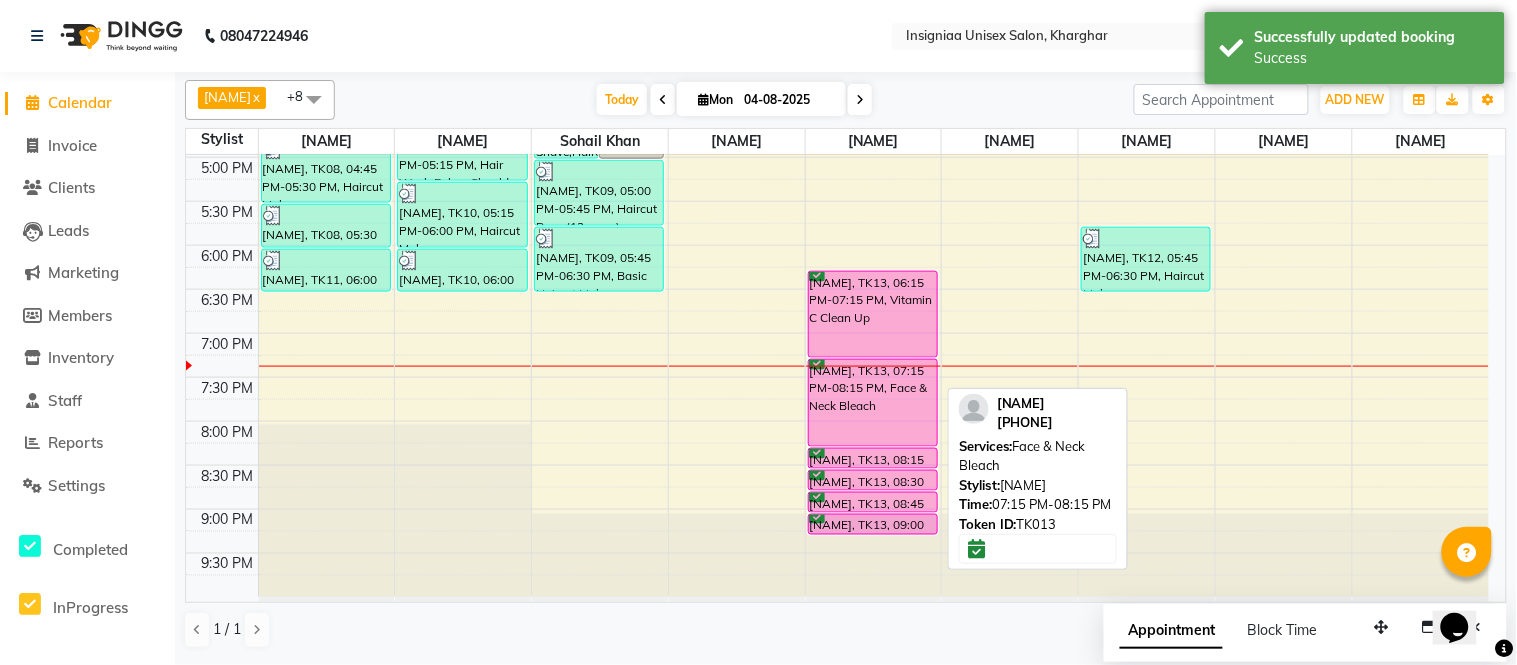 click on "[NAME], TK13, 07:15 PM-08:15 PM, Face & Neck Bleach" at bounding box center [873, 403] 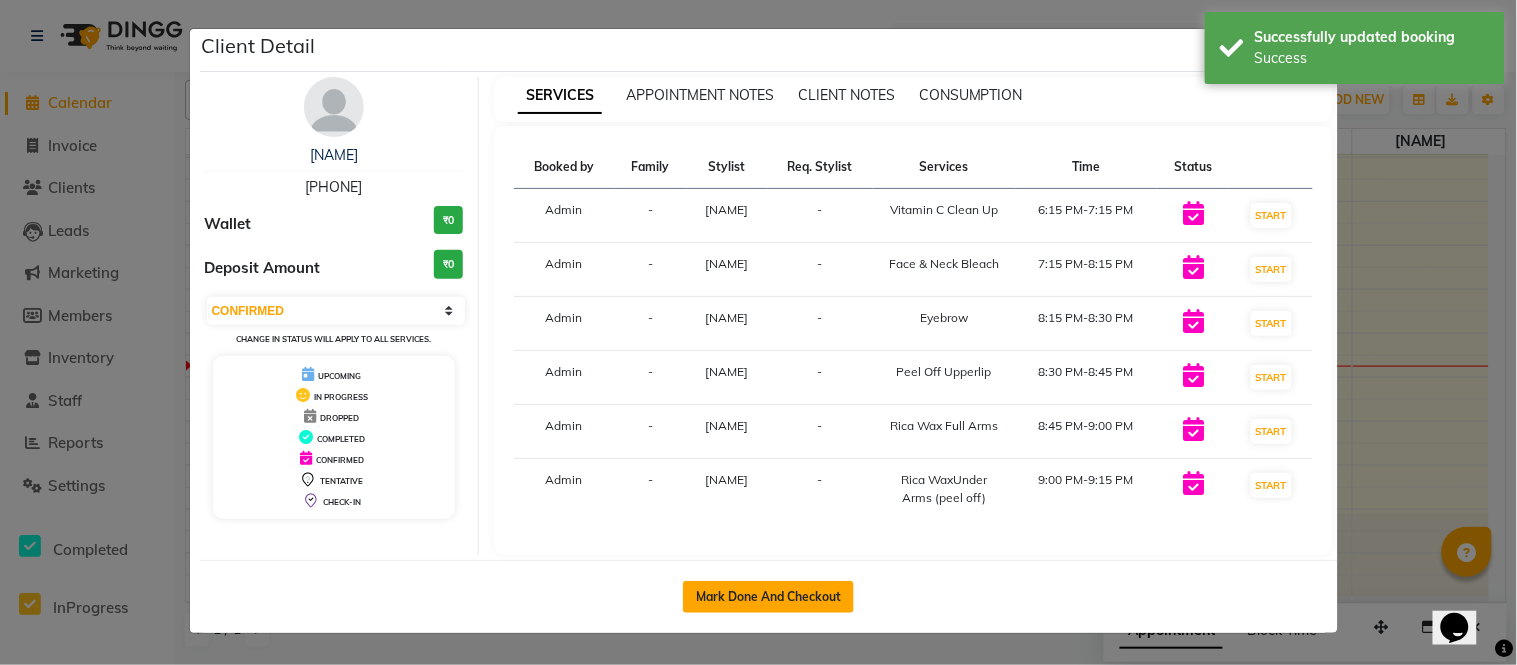 click on "Mark Done And Checkout" 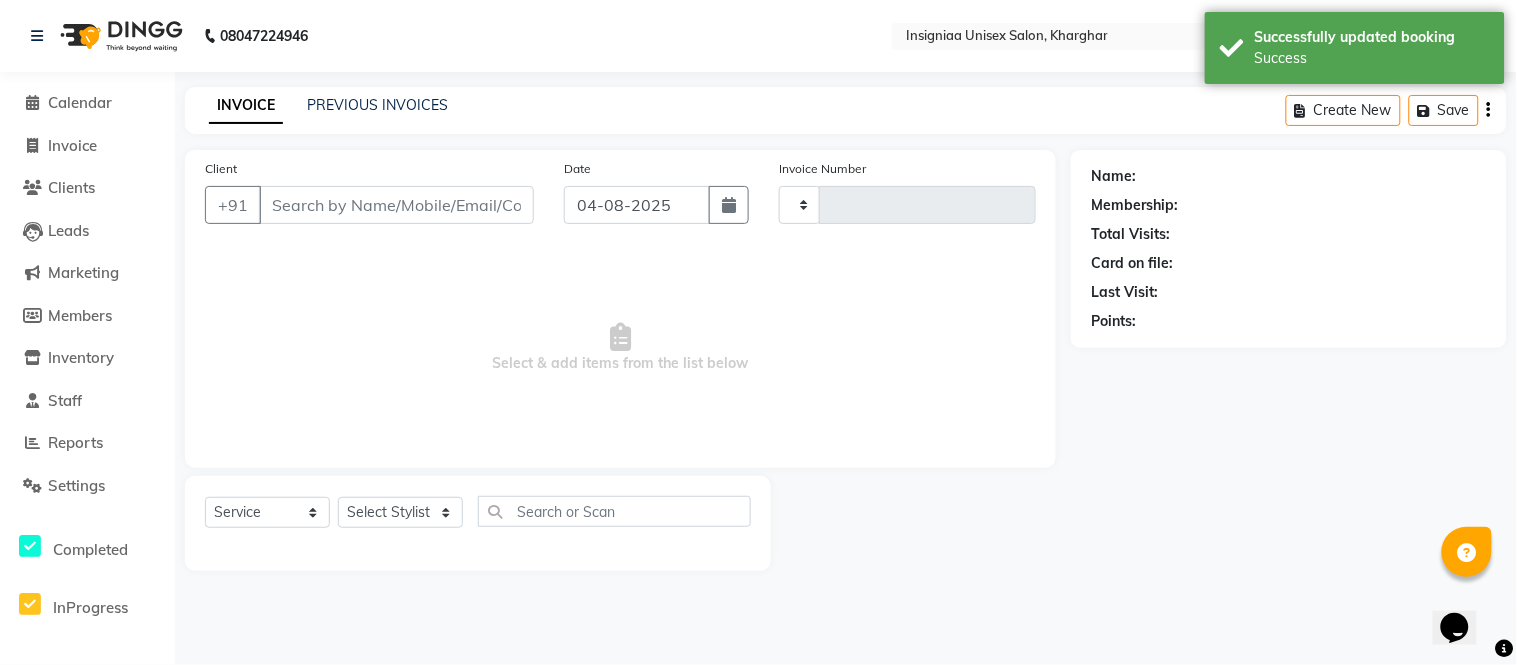 type on "2214" 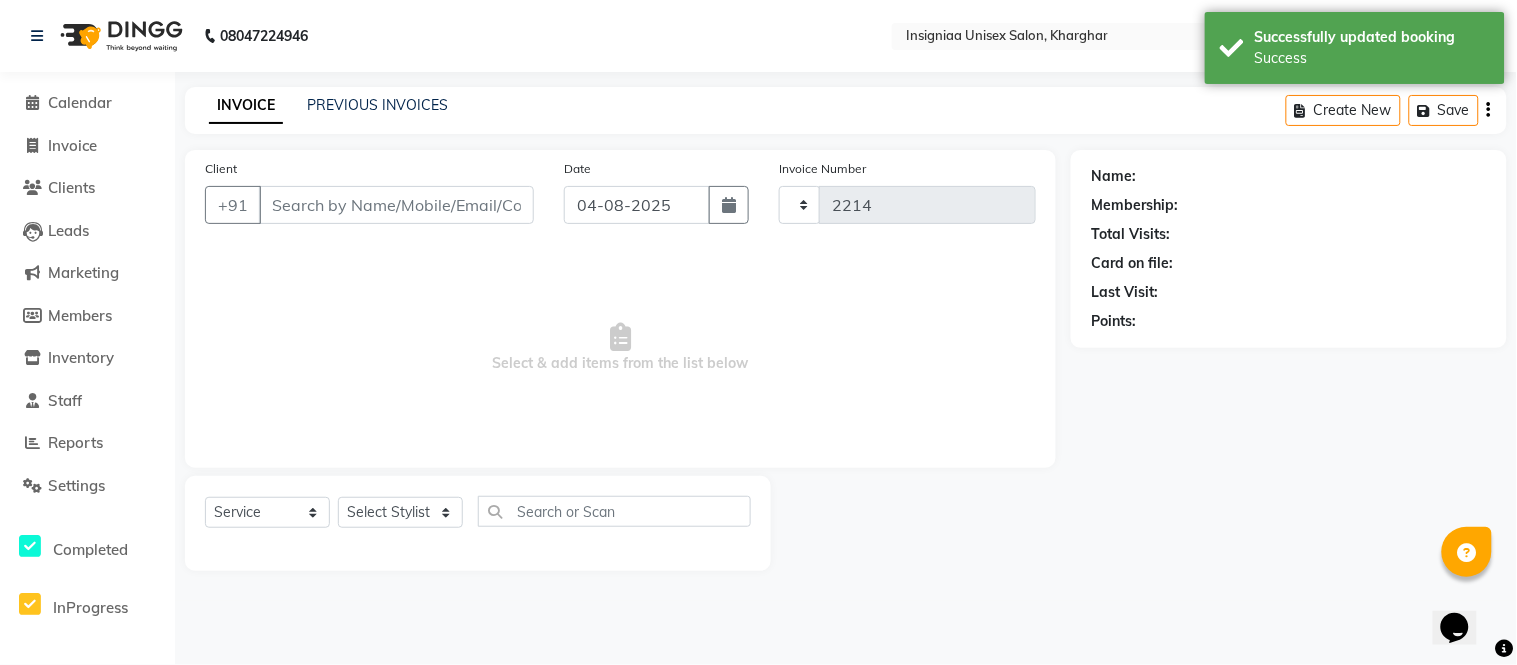 select on "6999" 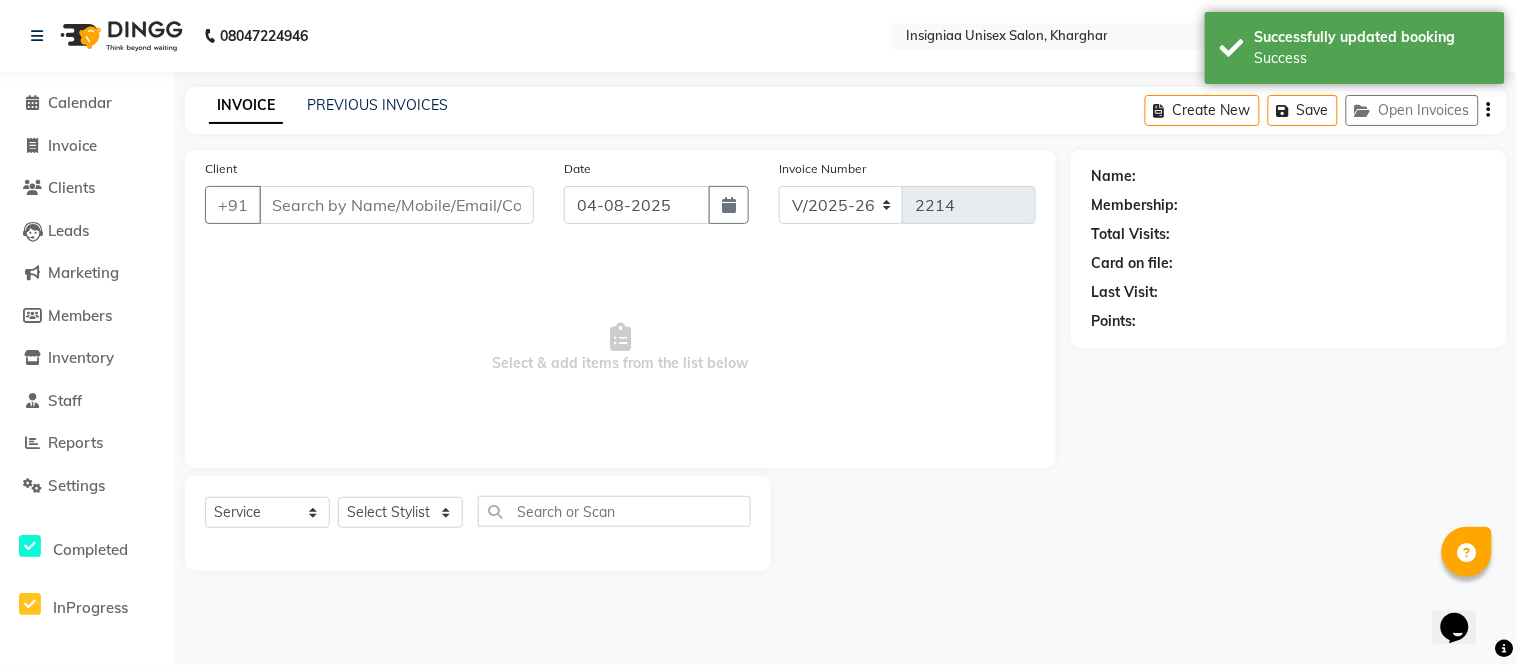 type on "[PHONE]" 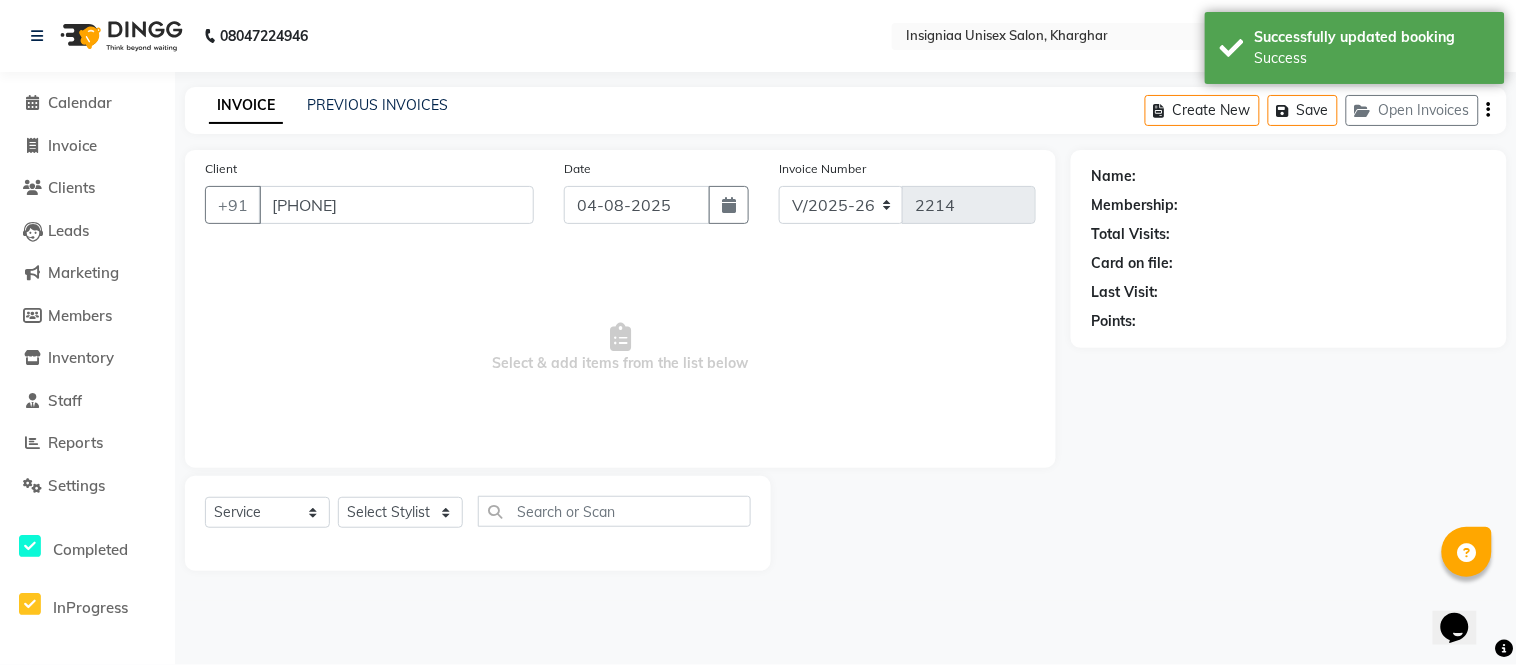 select on "58136" 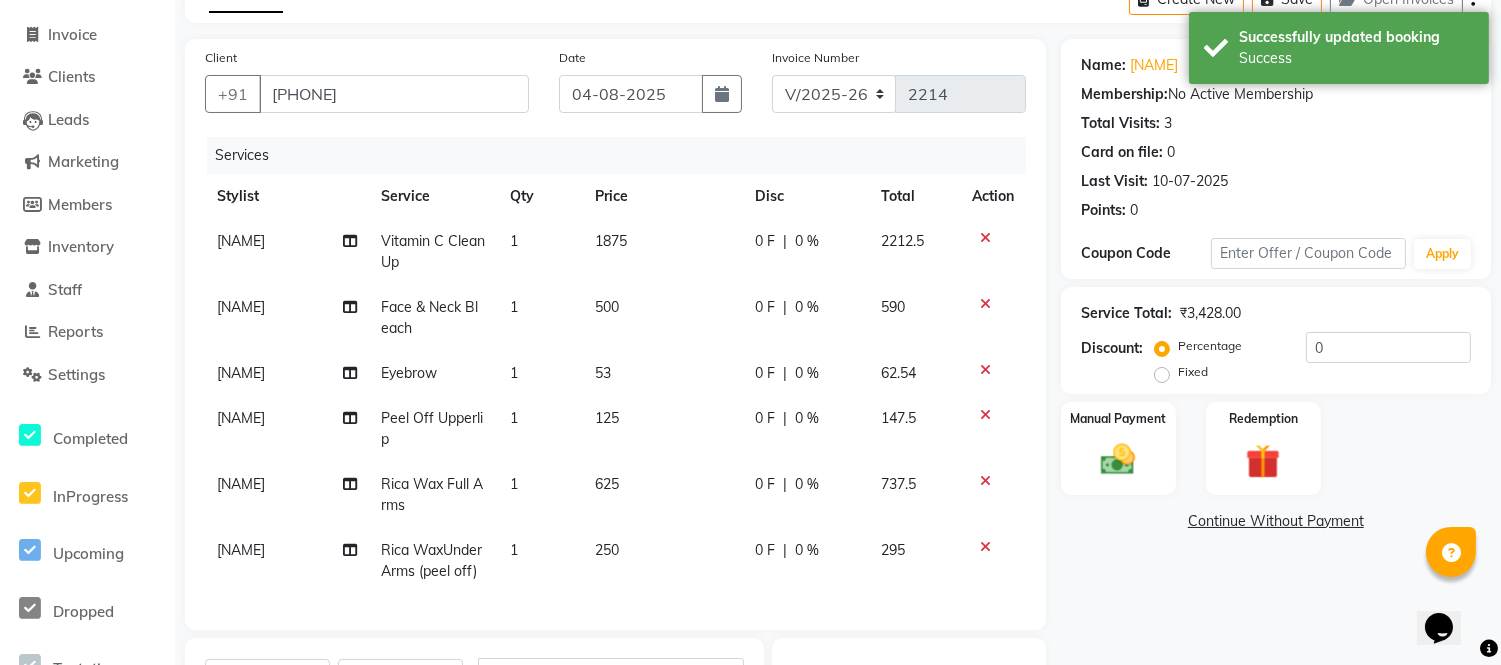 scroll, scrollTop: 222, scrollLeft: 0, axis: vertical 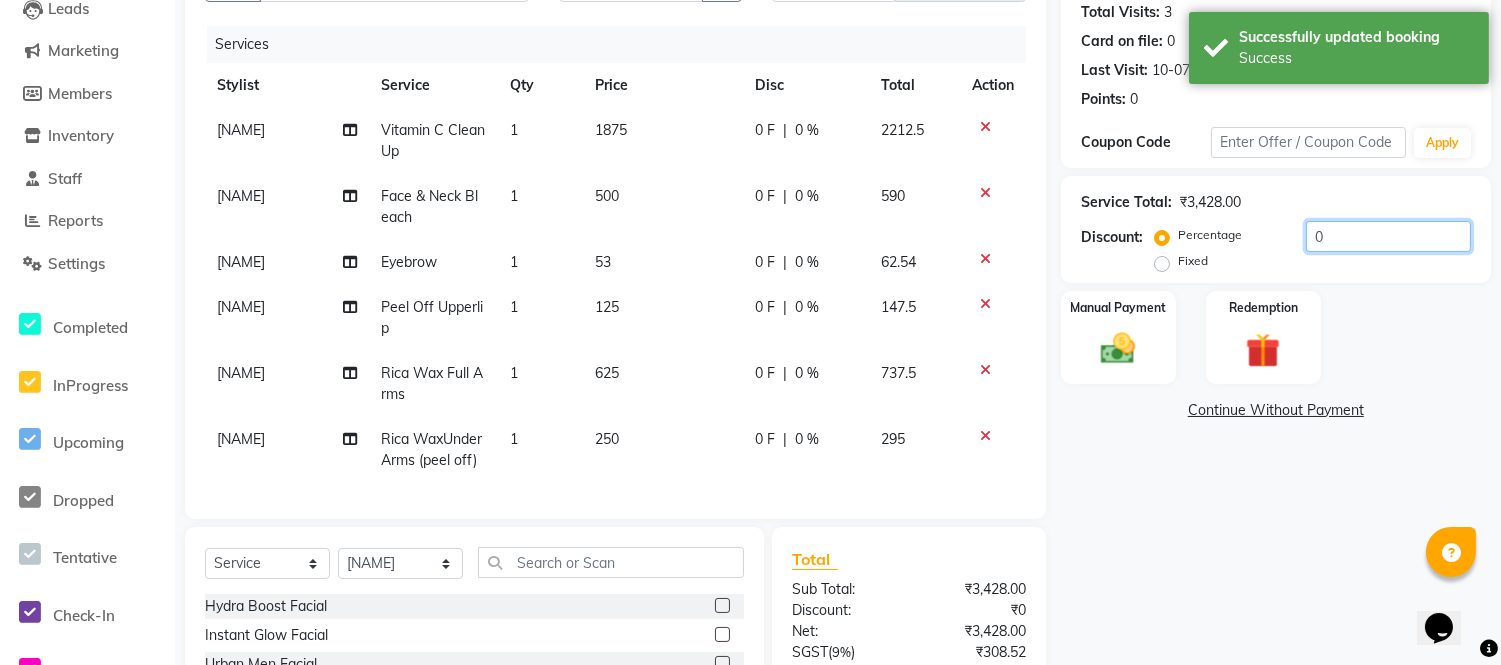 click on "0" 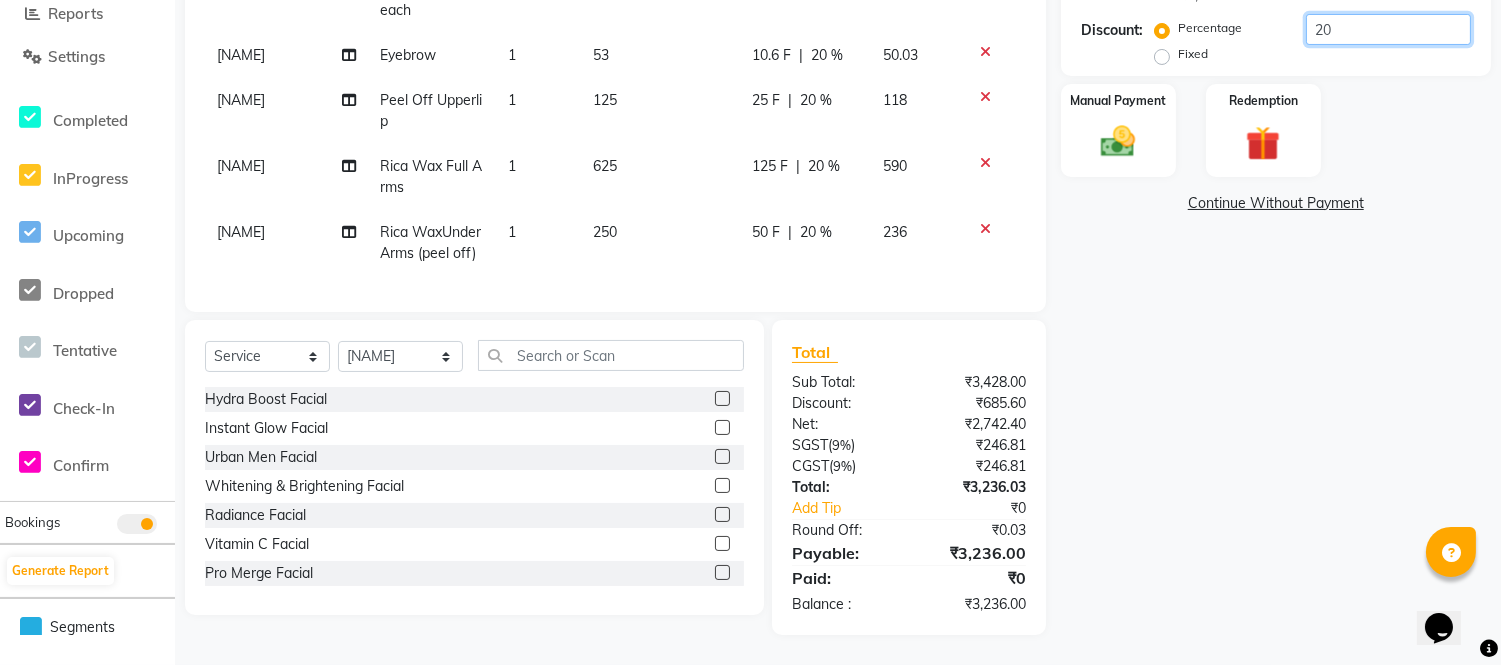 scroll, scrollTop: 445, scrollLeft: 0, axis: vertical 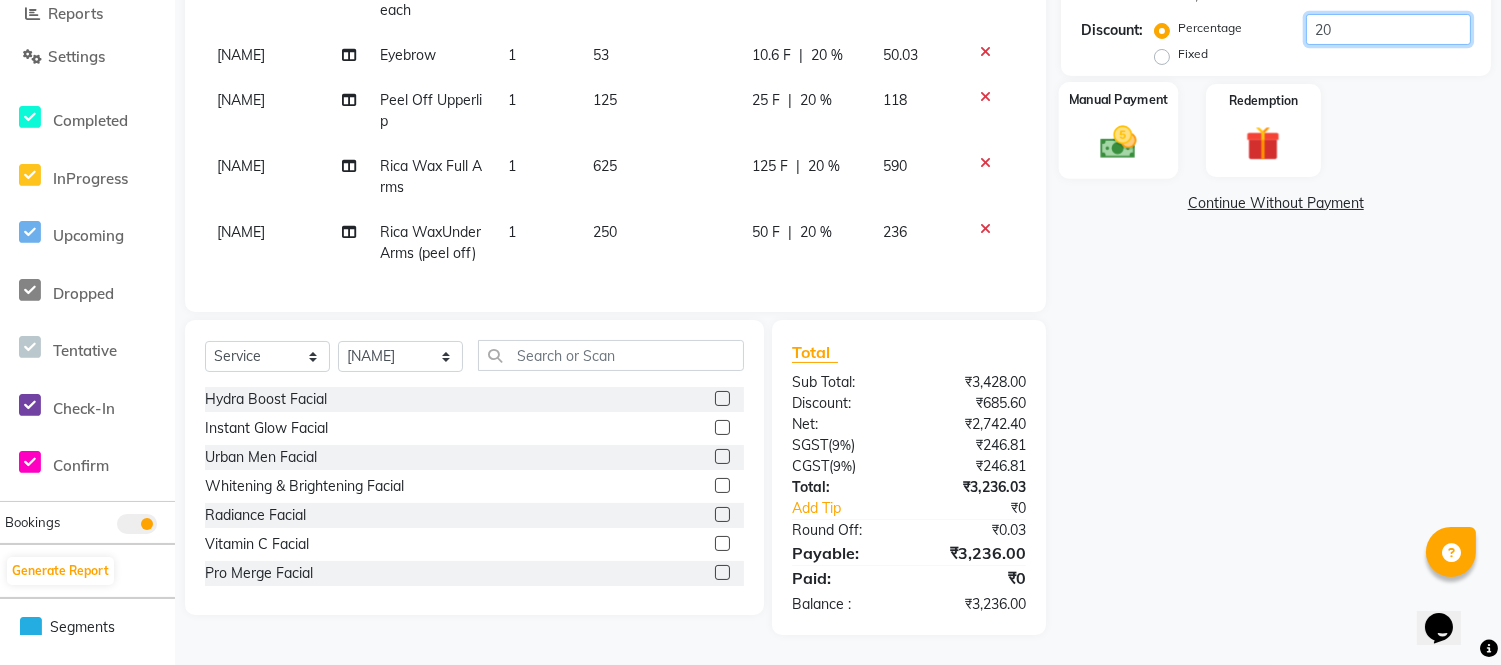 type on "20" 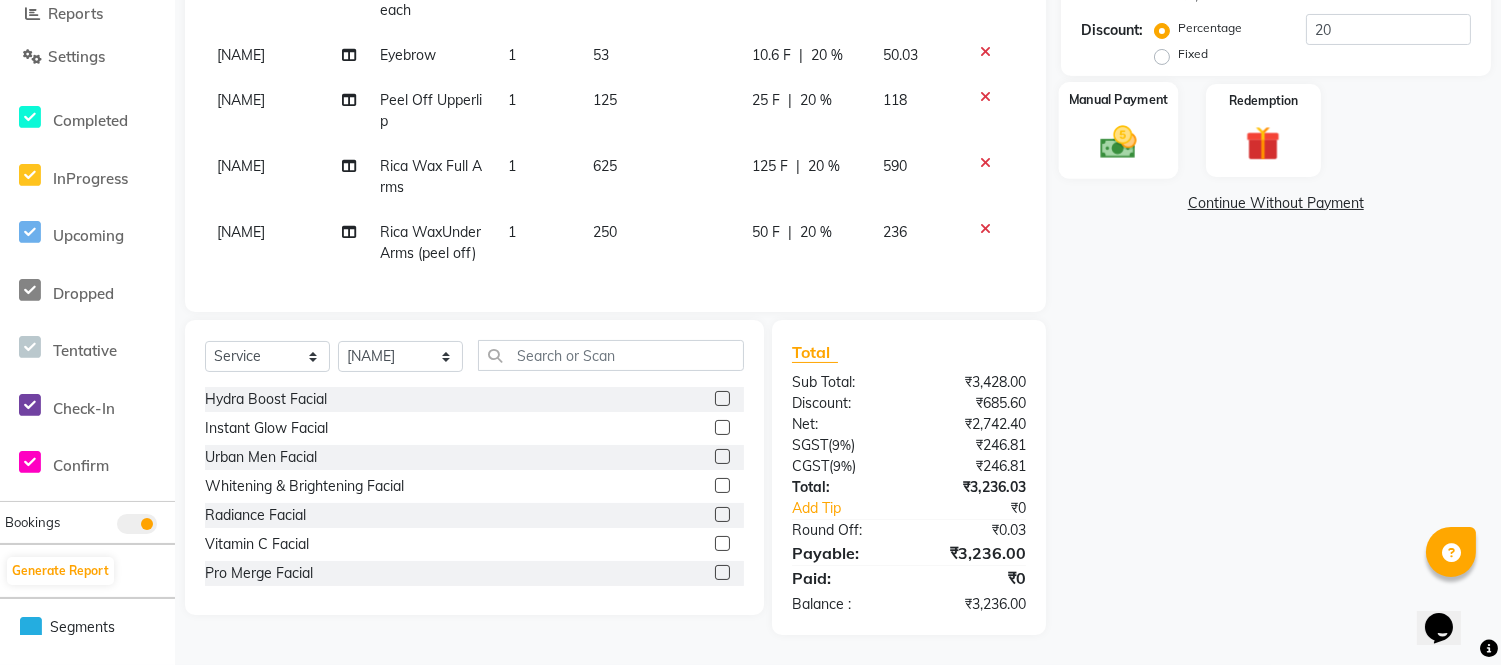 click 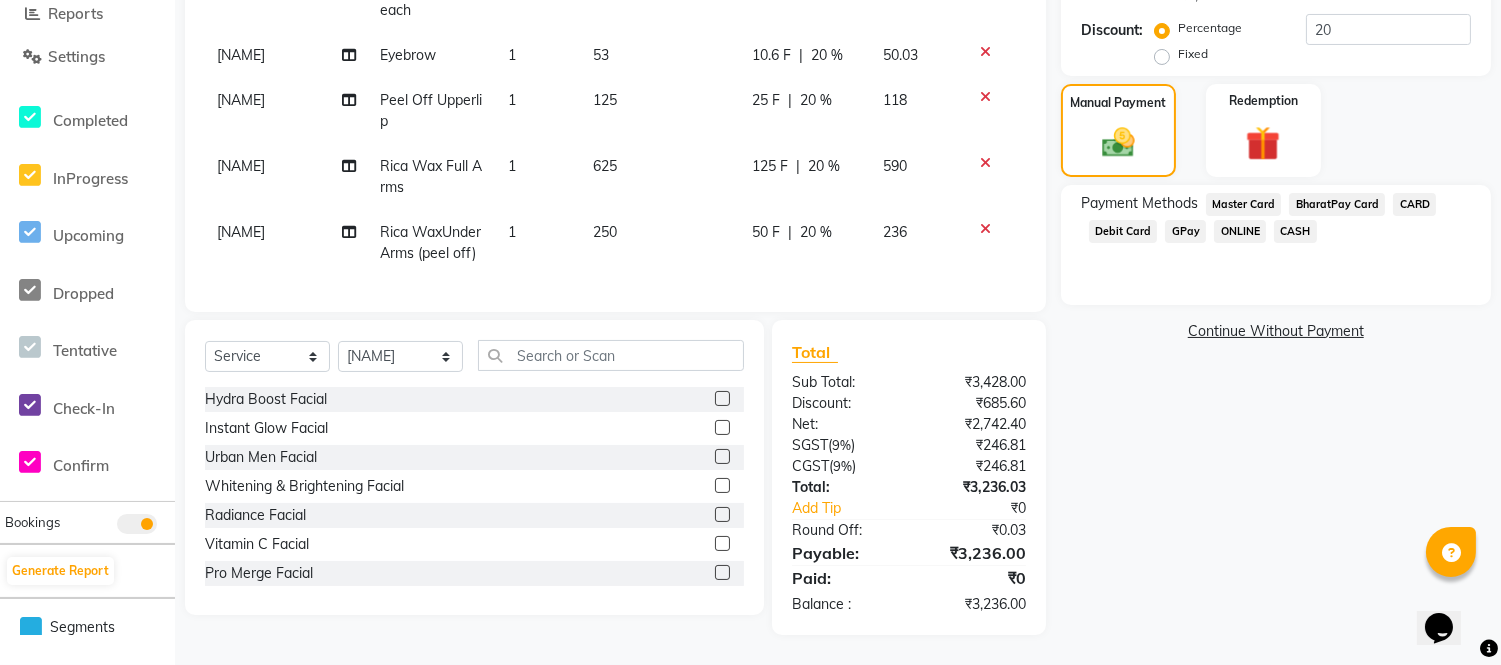 click on "CARD" 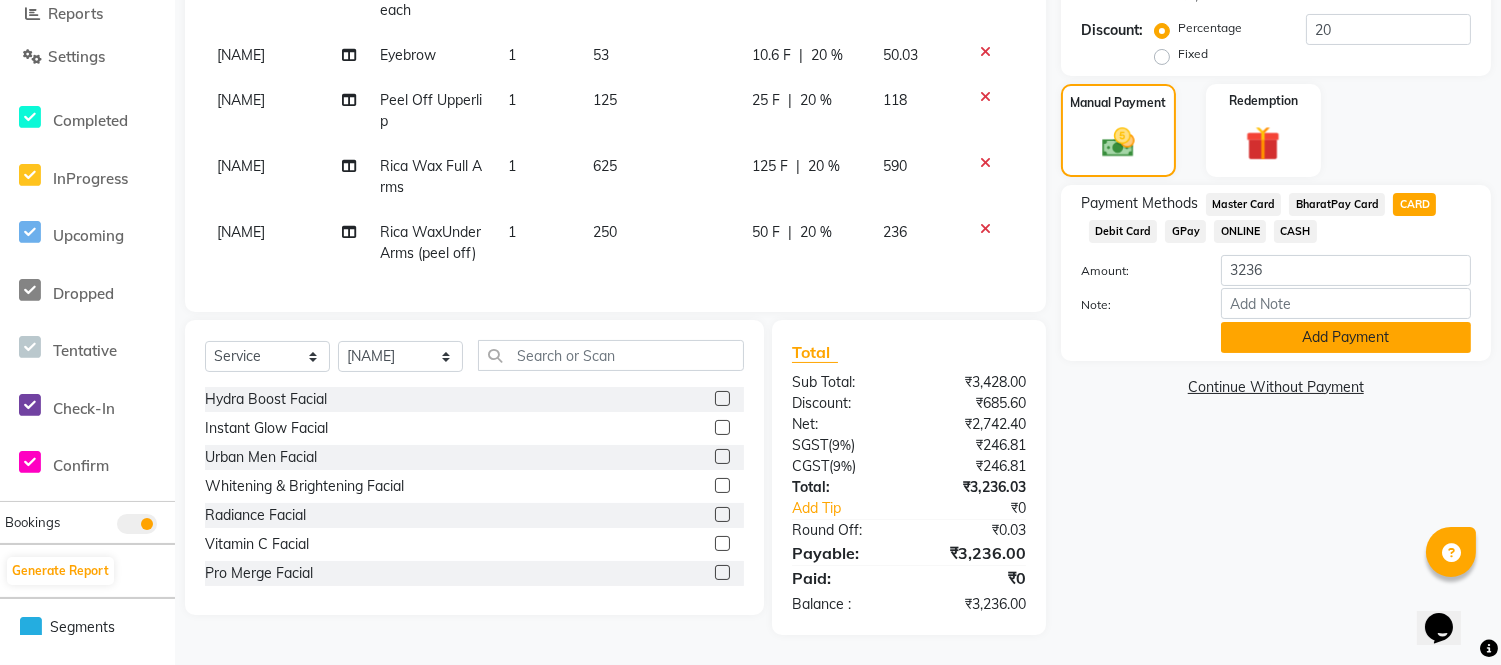 click on "Add Payment" 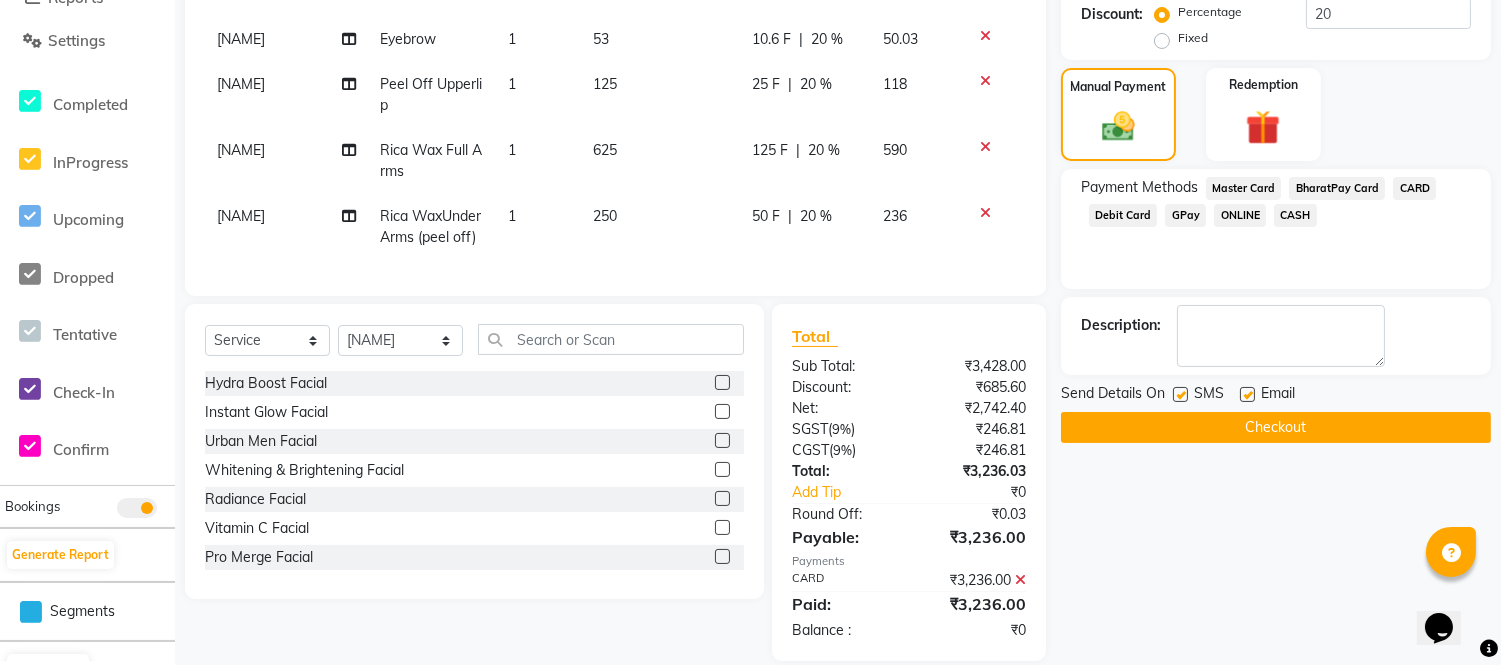 scroll, scrollTop: 486, scrollLeft: 0, axis: vertical 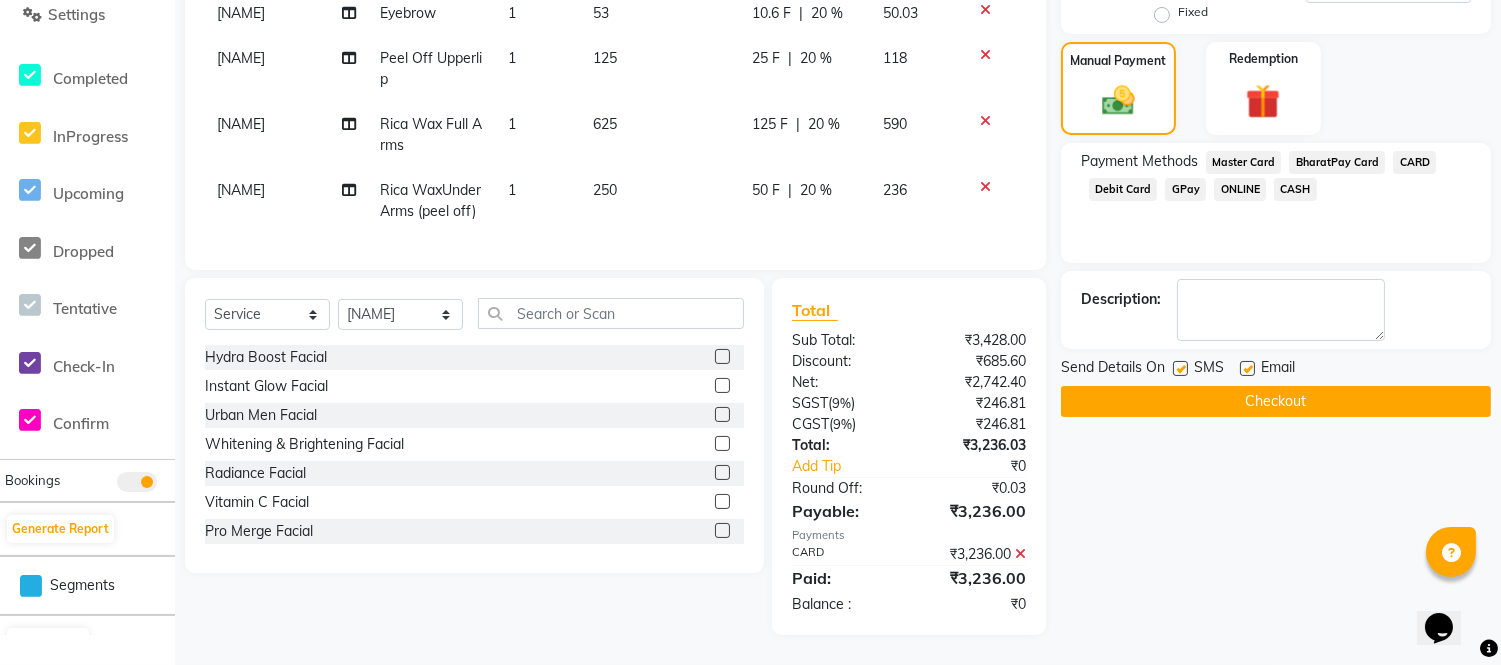 click 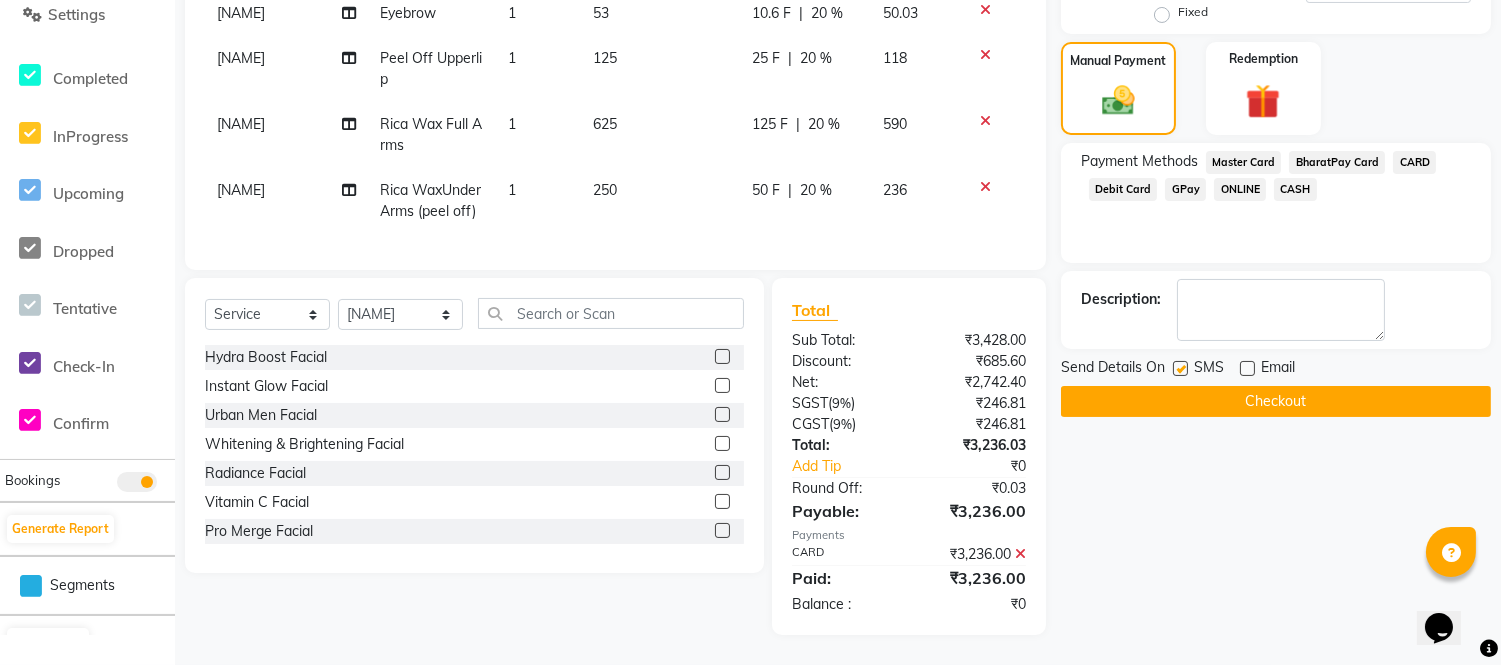 click 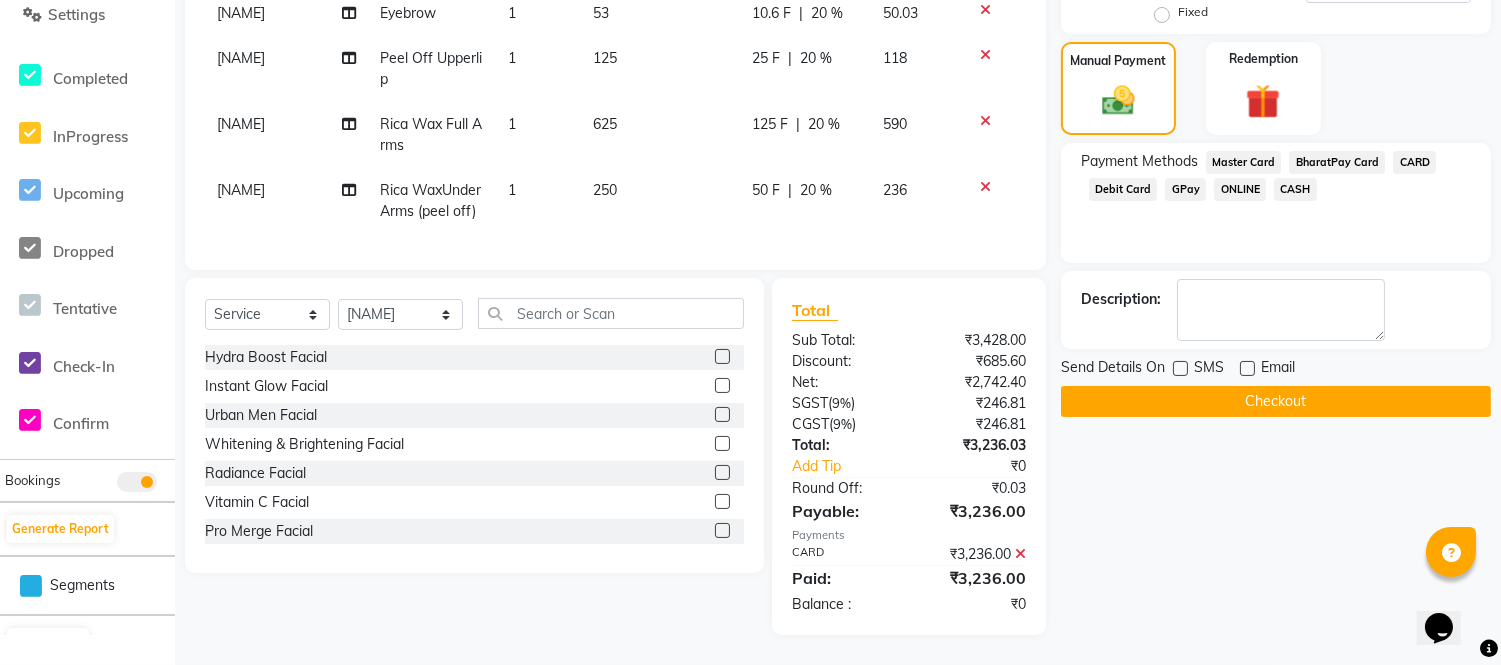 click on "Checkout" 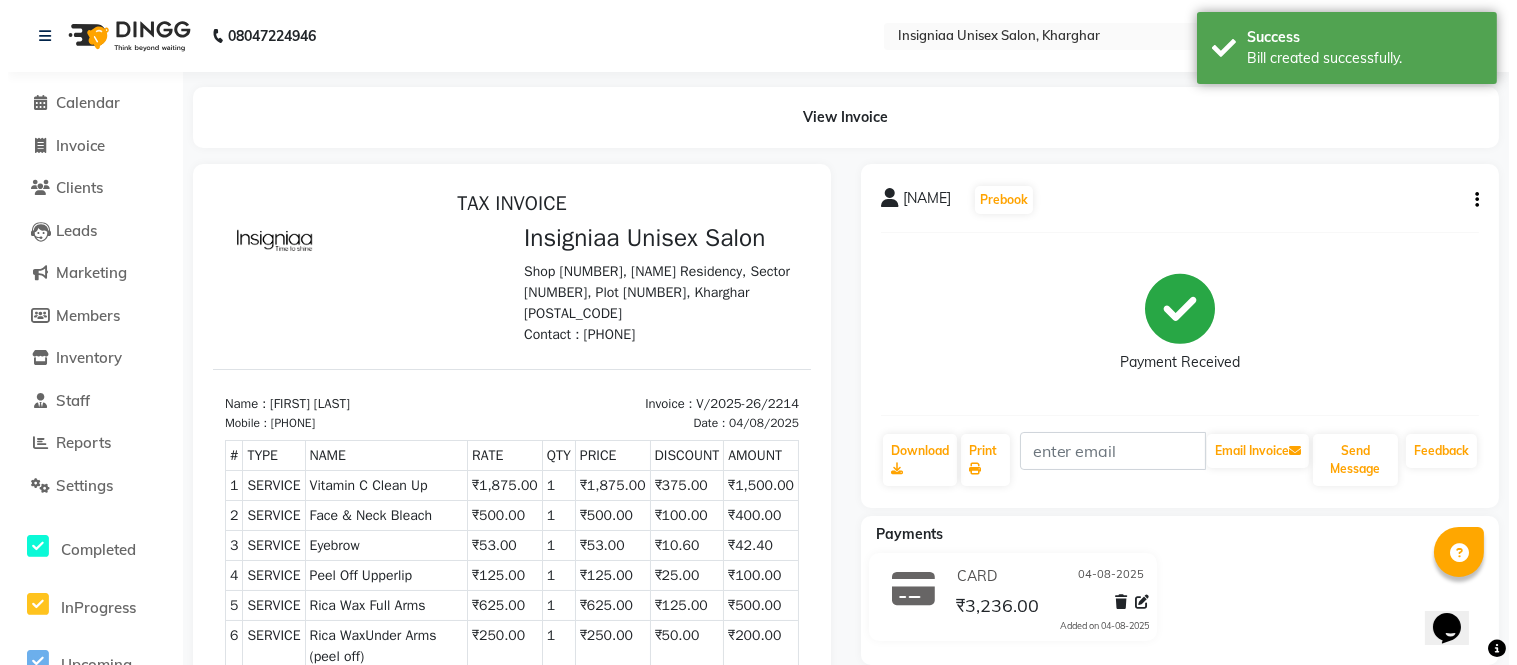 scroll, scrollTop: 0, scrollLeft: 0, axis: both 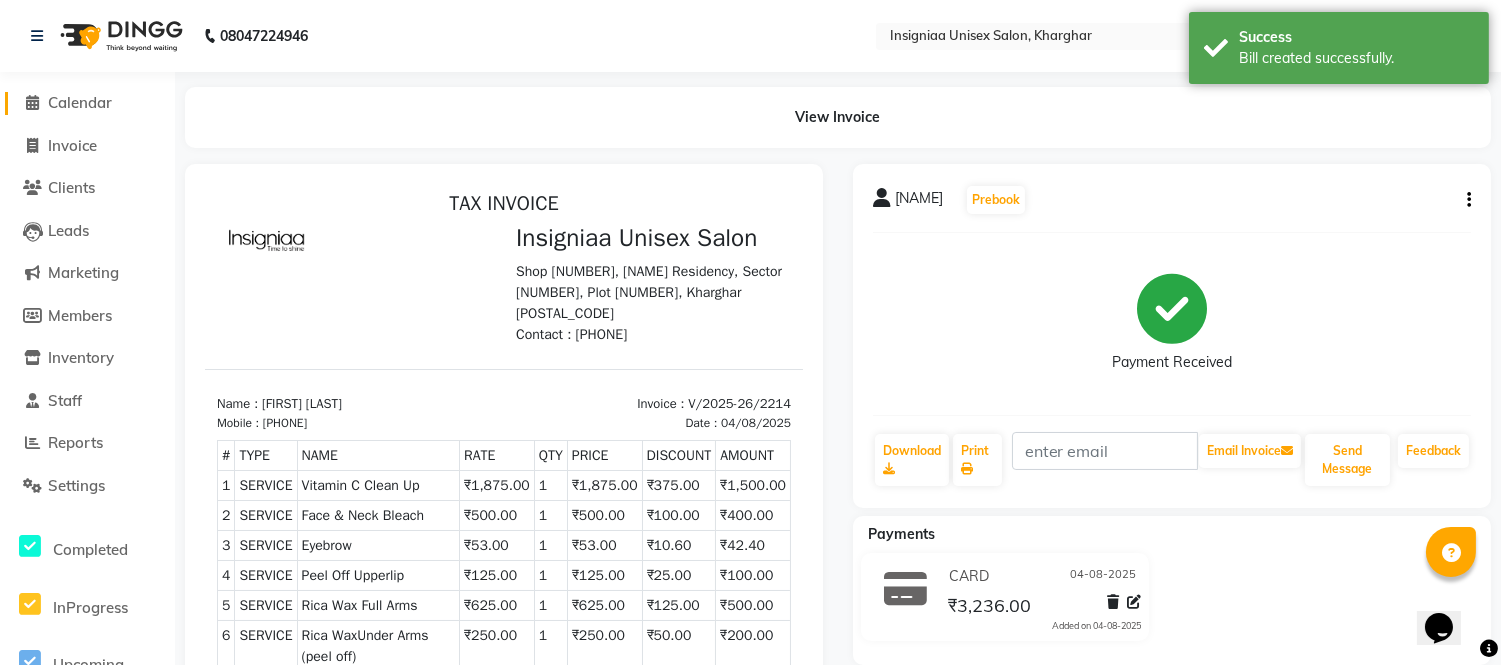 click on "Calendar" 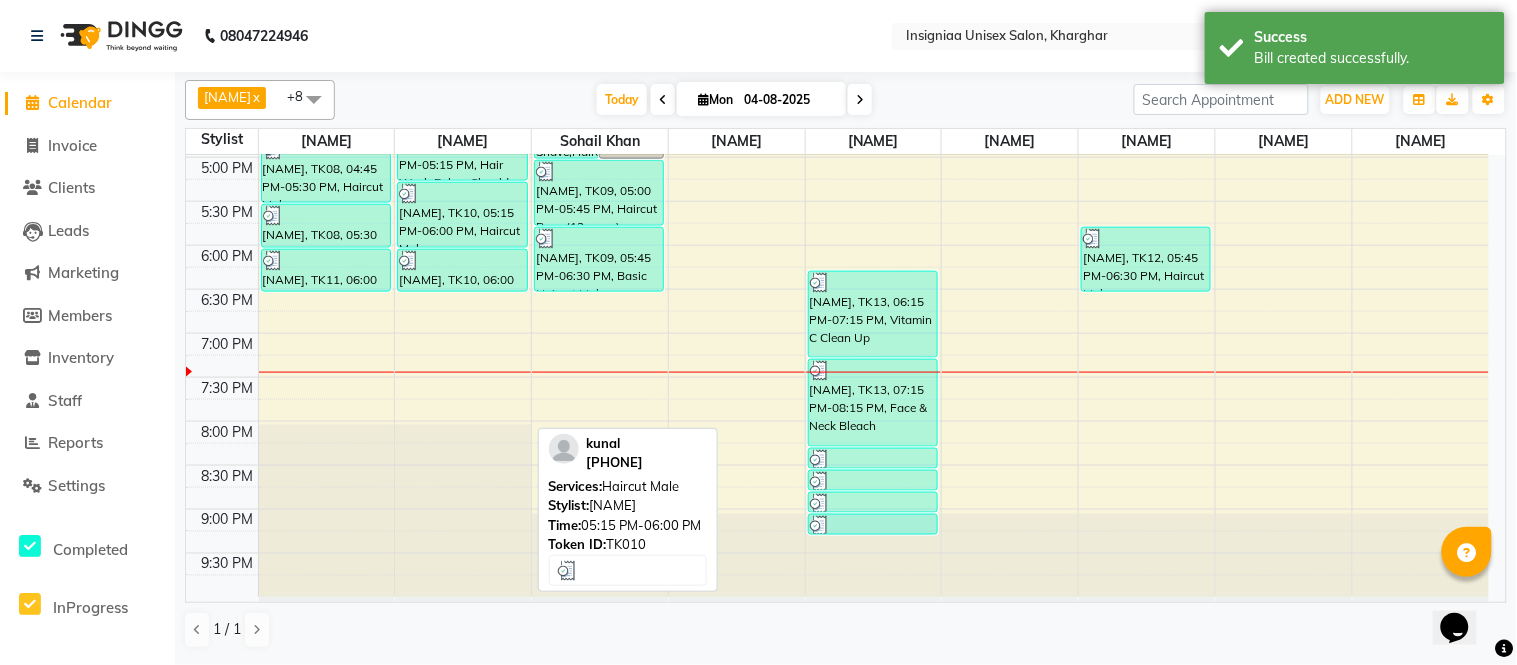 scroll, scrollTop: 634, scrollLeft: 0, axis: vertical 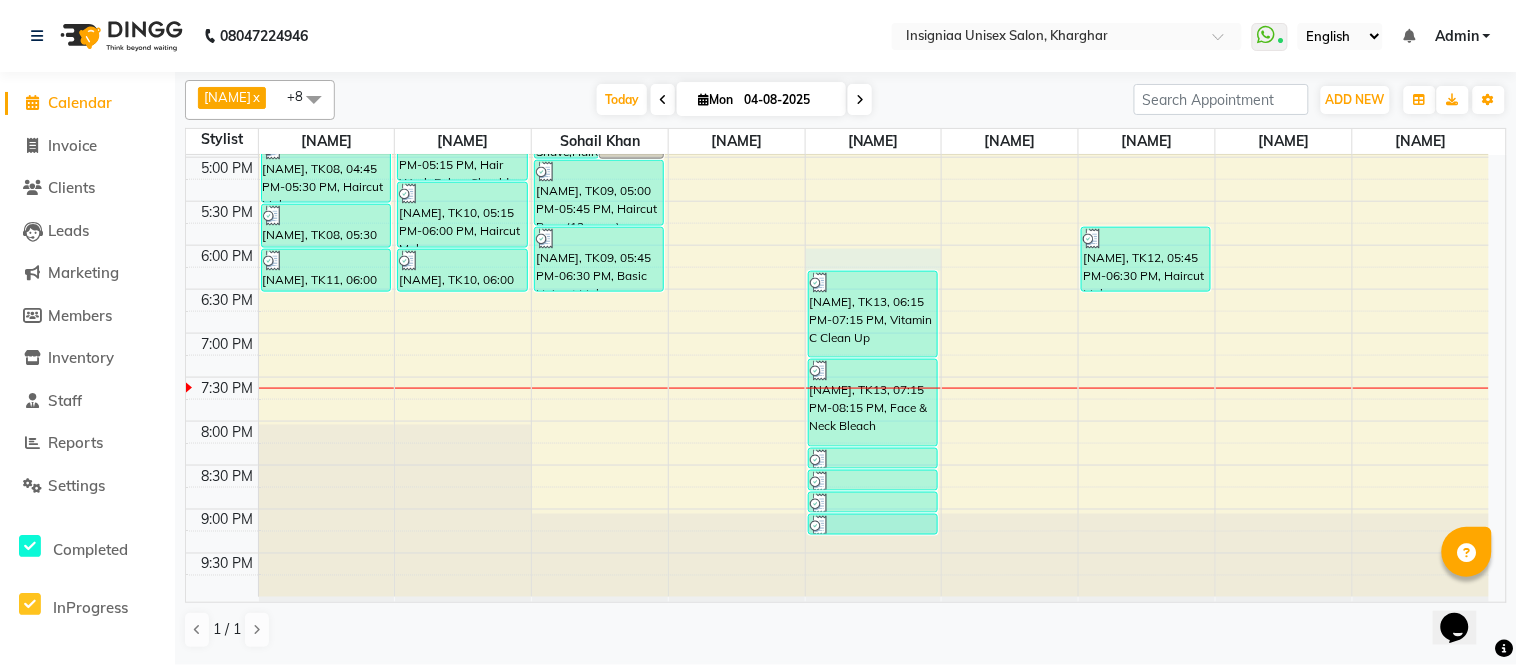 click on "10:00 AM 10:30 AM 11:00 AM 11:30 AM 12:00 PM 12:30 PM 1:00 PM 1:30 PM 2:00 PM 2:30 PM 3:00 PM 3:30 PM 4:00 PM 4:30 PM 5:00 PM 5:30 PM 6:00 PM 6:30 PM 7:00 PM 7:30 PM 8:00 PM 8:30 PM 9:00 PM 9:30 PM     [NAME], TK03, 03:00 PM-04:00 PM, Haircut Male By Senior Stylist     [NAME], TK03, 04:00 PM-04:30 PM, Beard Trim & Crafting     [NAME], TK08, 04:45 PM-05:30 PM, Haircut Male     [NAME], TK08, 05:30 PM-06:00 PM, Beard Trim & Crafting     [NAME], TK11, 06:00 PM-06:30 PM, Beard Trim & Crafting     [NAME], TK04, 01:00 PM-01:45 PM, Haircut Male     [NAME], TK04, 01:45 PM-02:15 PM, Shave     [NAME], TK01, 04:30 PM-05:15 PM, Hair Wash Below Shoulder     [NAME], TK10, 05:15 PM-06:00 PM, Haircut Male     [NAME], TK10, 06:00 PM-06:30 PM, Hair wash Men     [NAME], TK07, 03:45 PM-05:00 PM, Shave,Haircut Male     [NAME], TK07, 04:30 PM-05:00 PM, Beard Color     [NAME], TK05, 02:15 PM-02:45 PM, Hair wash Men     [NAME], TK05, 02:45 PM-03:30 PM, Haircut Male" at bounding box center (837, 69) 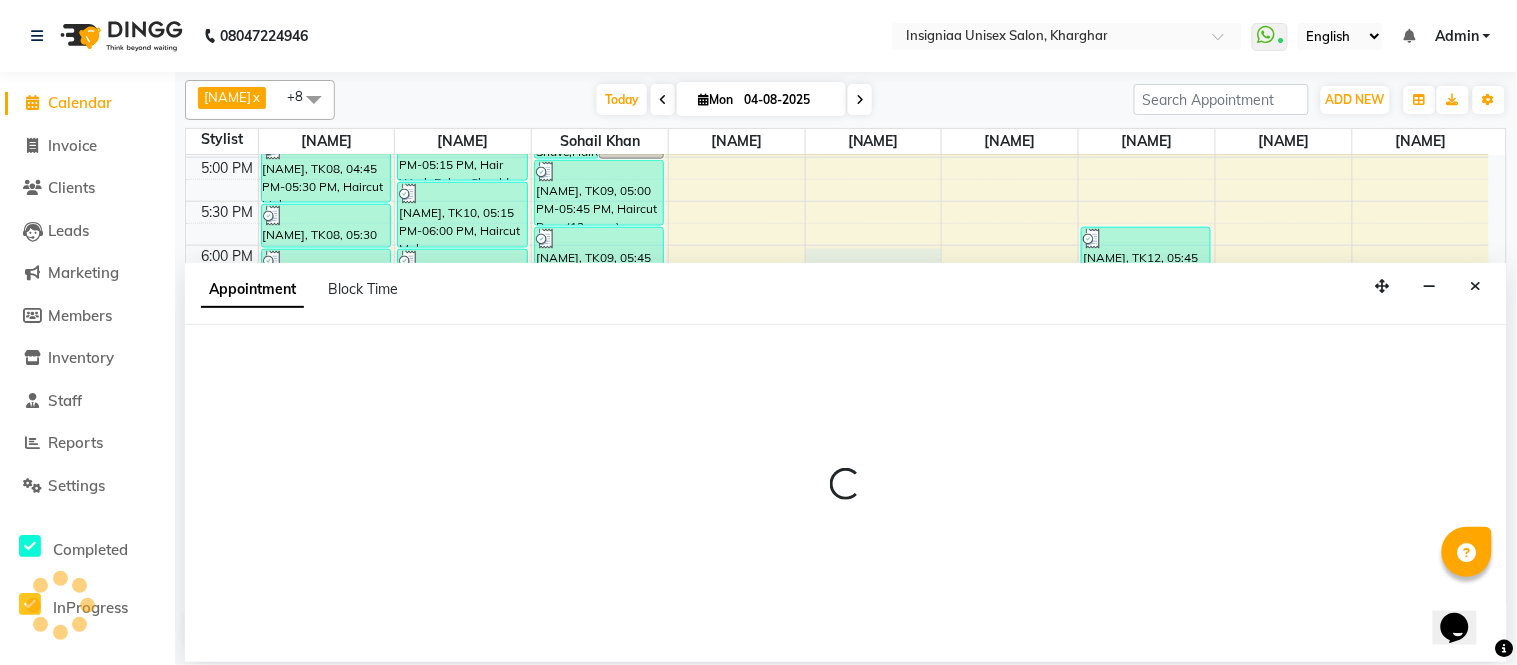 select on "58136" 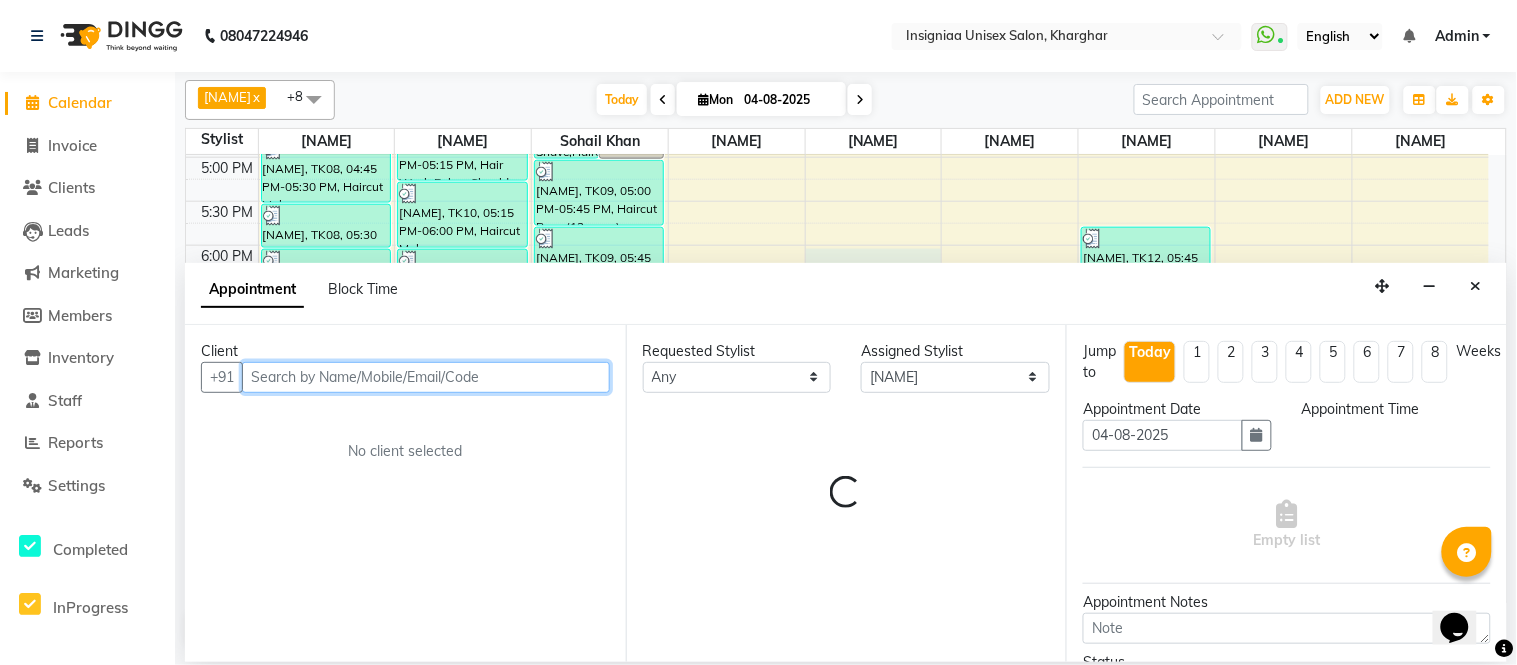 select on "1080" 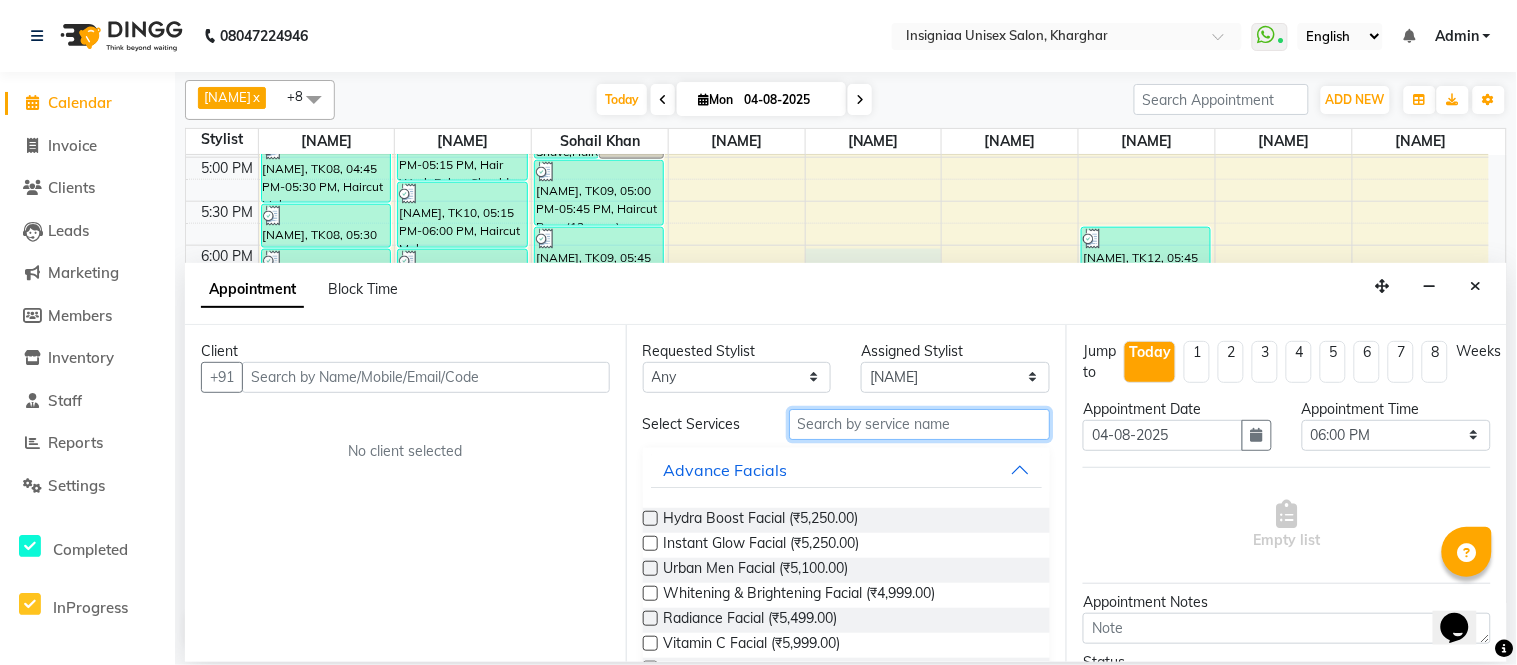 click at bounding box center (920, 424) 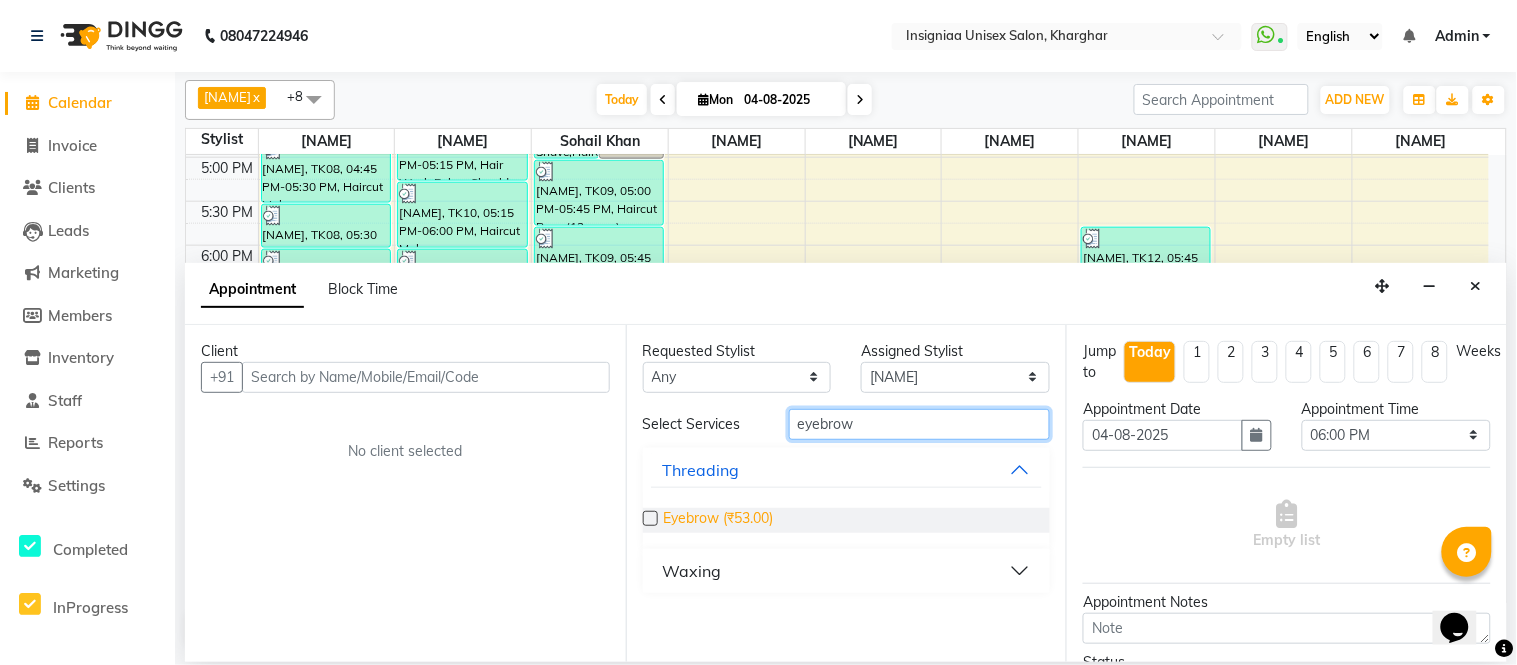 type on "eyebrow" 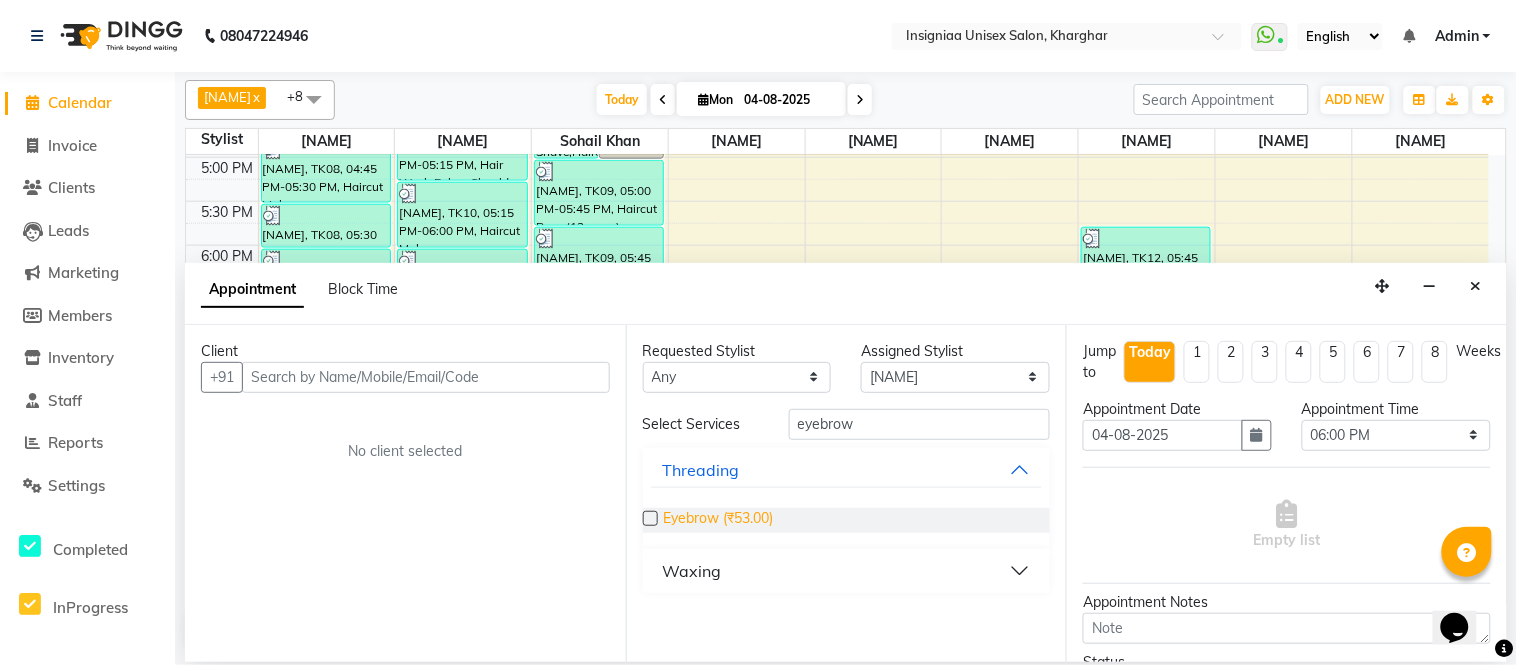 click on "Eyebrow (₹53.00)" at bounding box center [719, 520] 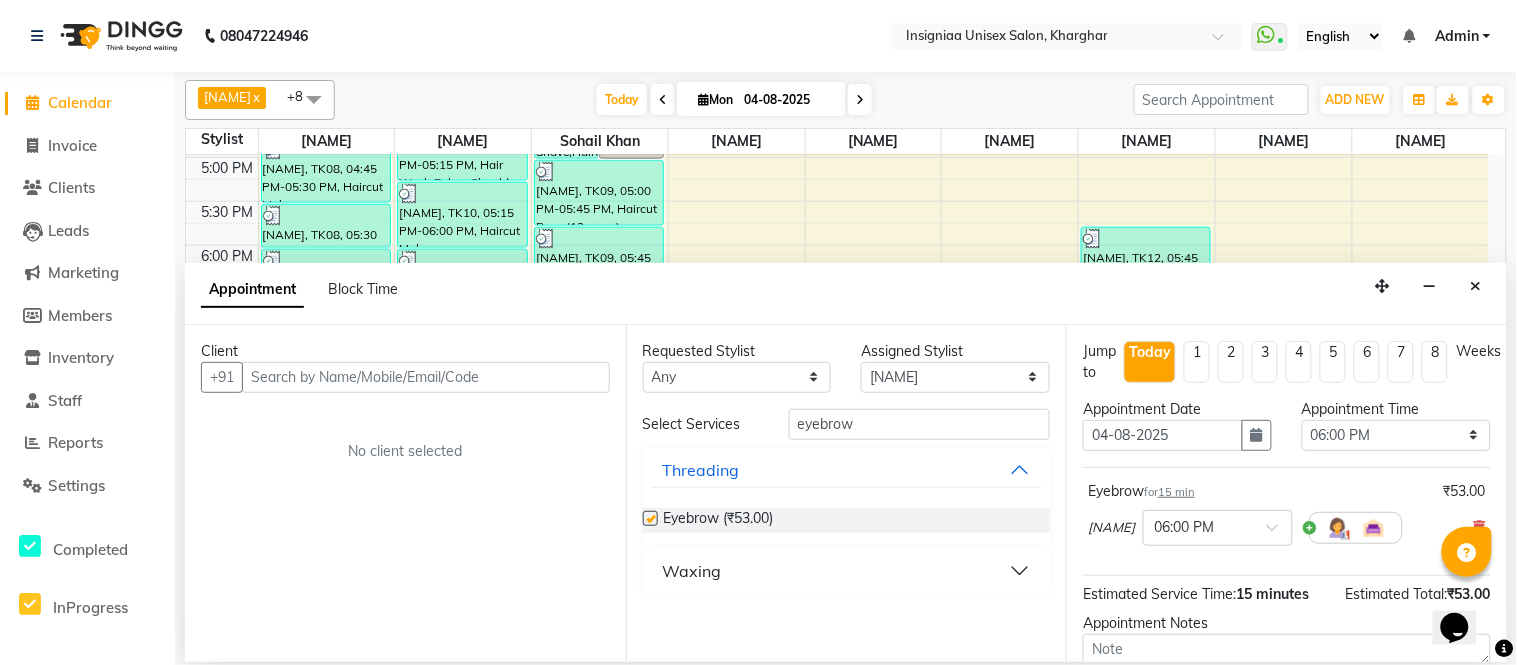checkbox on "false" 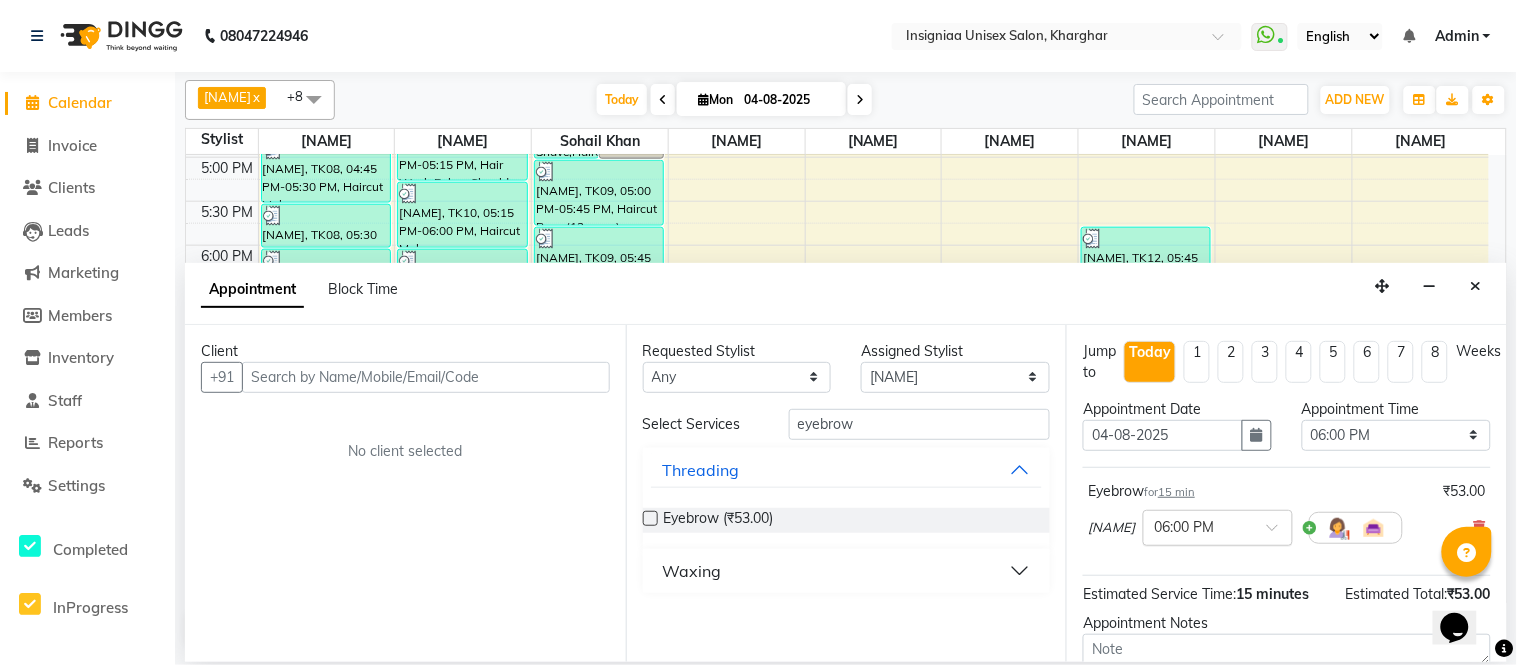 click at bounding box center (1198, 526) 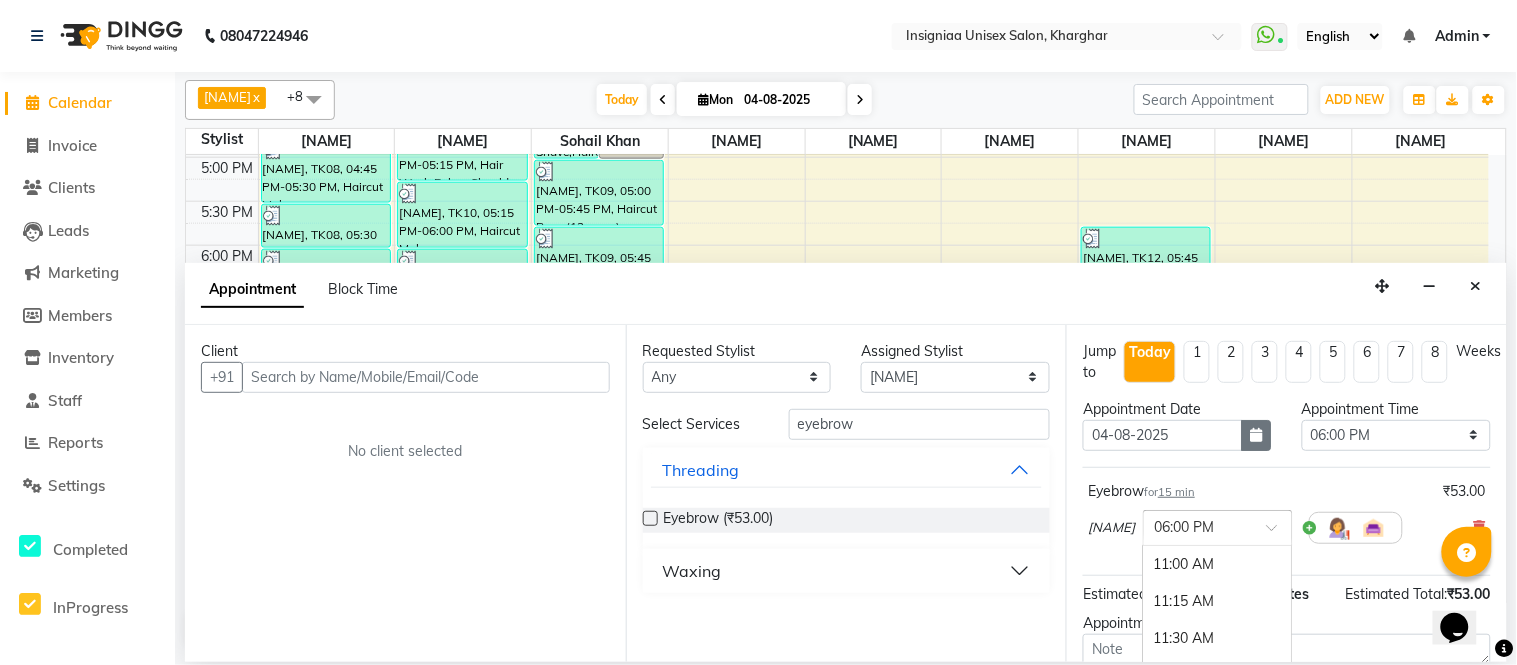 scroll, scrollTop: 1035, scrollLeft: 0, axis: vertical 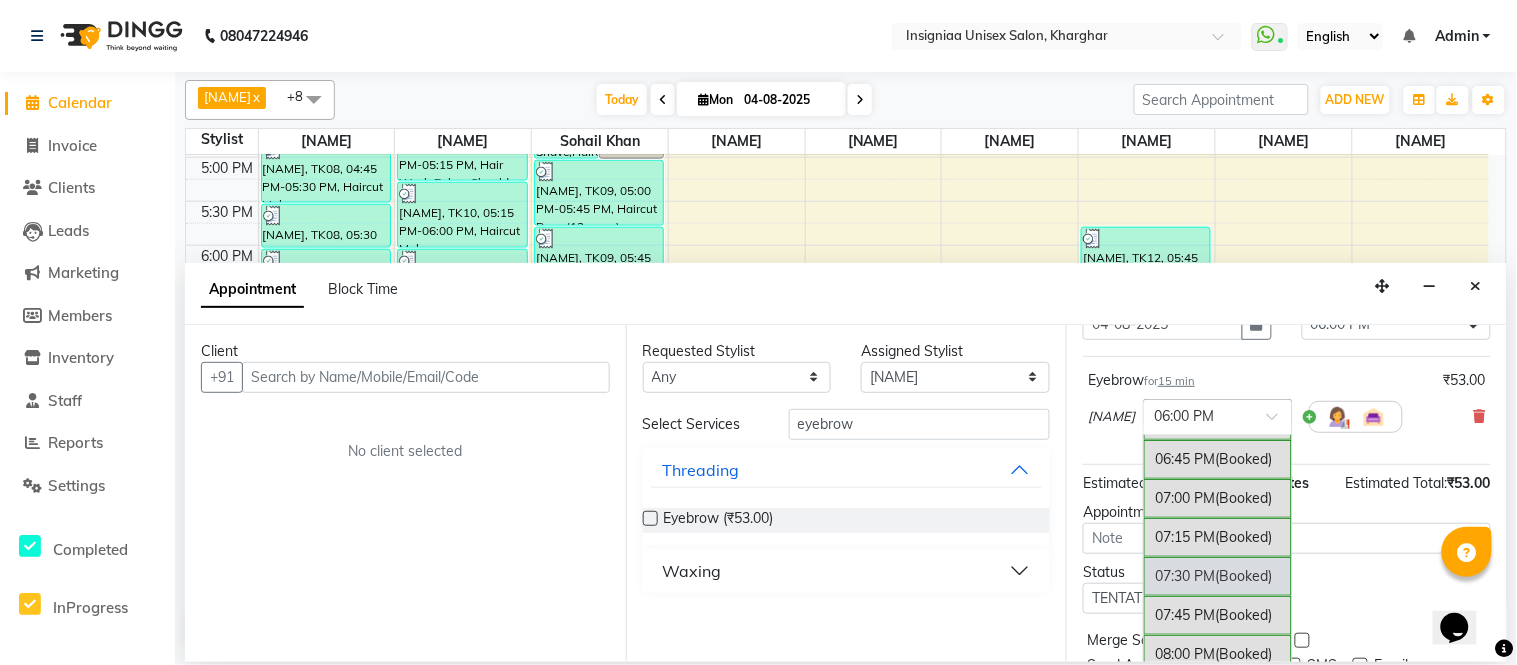 click on "07:30 PM   (Booked)" at bounding box center (1218, 576) 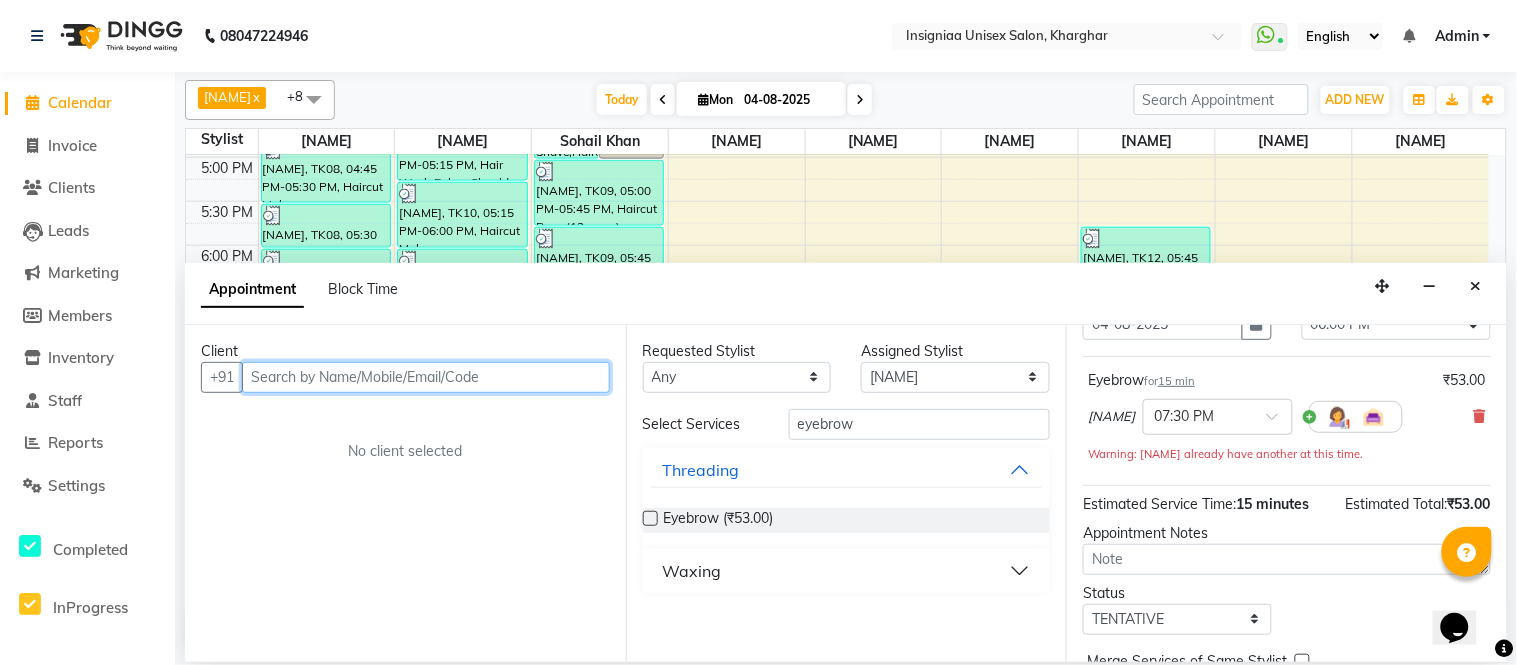 click at bounding box center [426, 377] 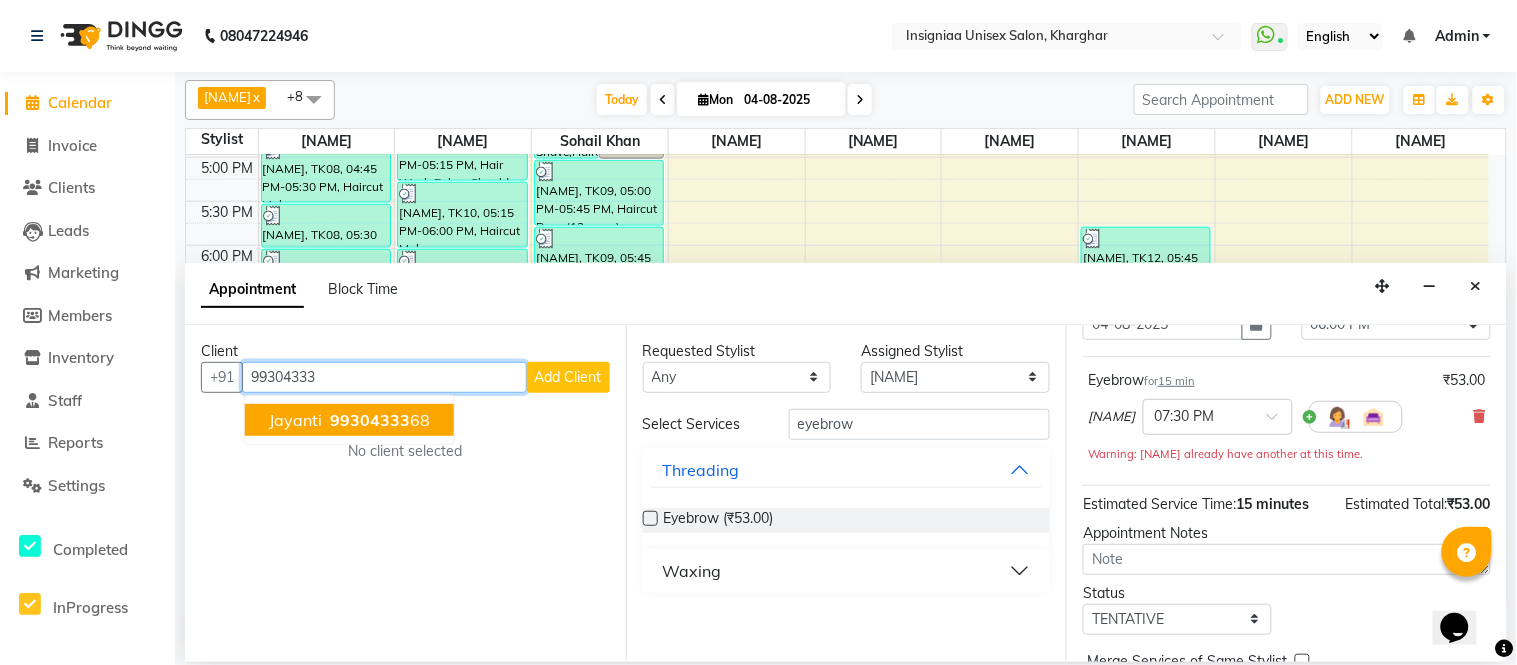 click on "99304333 68" at bounding box center [378, 420] 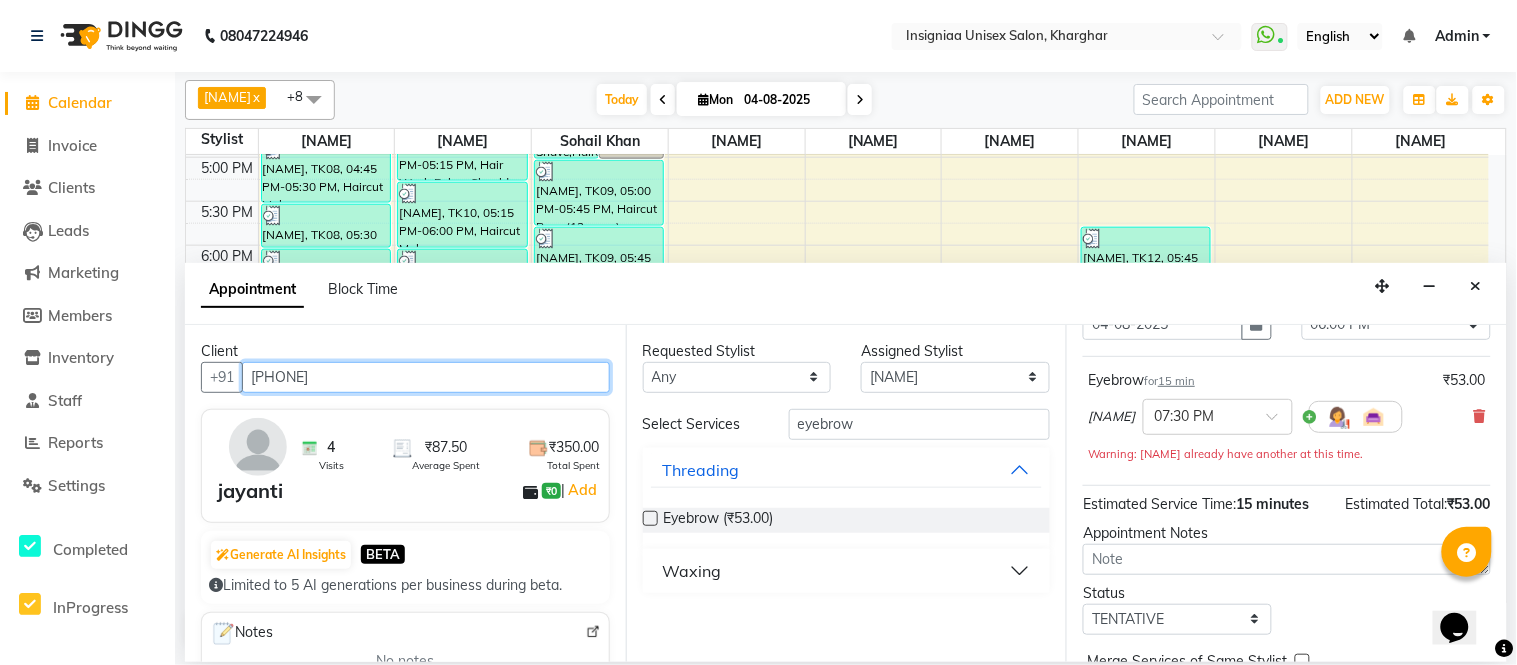 type on "[PHONE]" 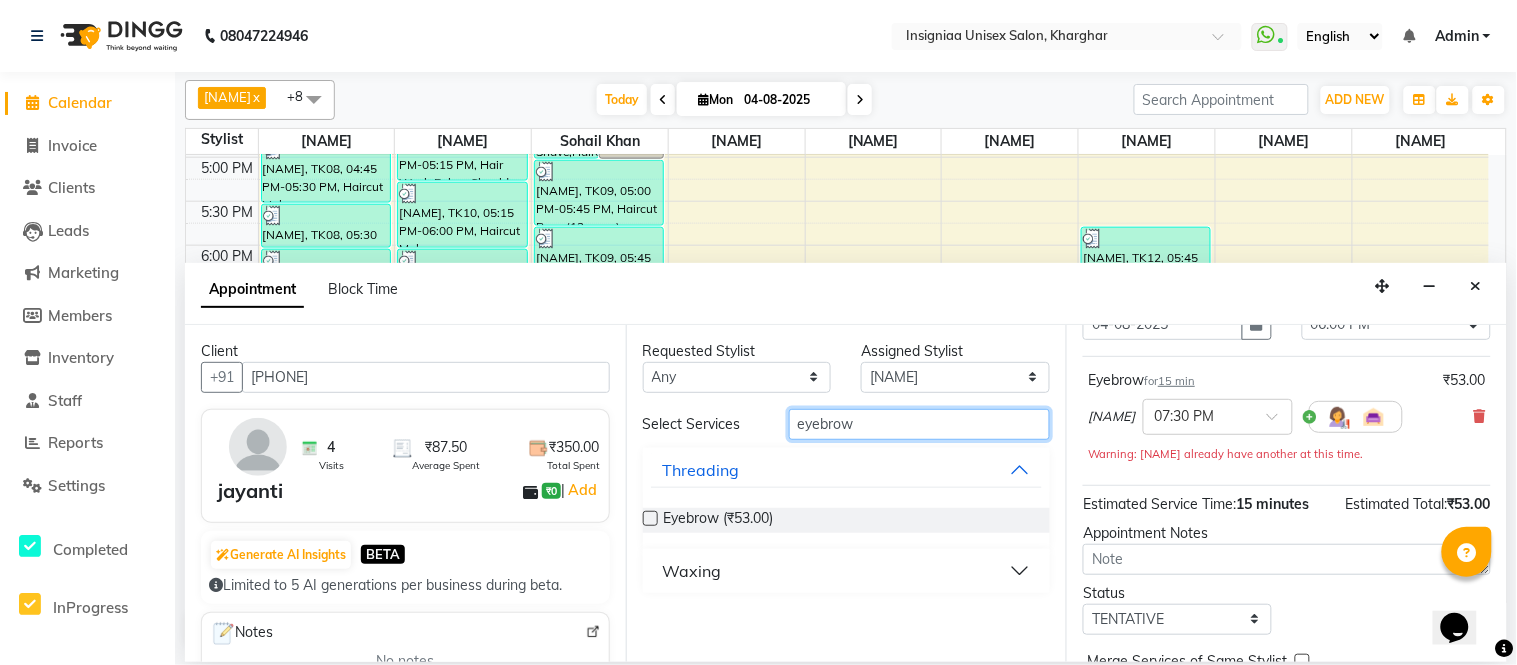 drag, startPoint x: 840, startPoint y: 422, endPoint x: 671, endPoint y: 405, distance: 169.85287 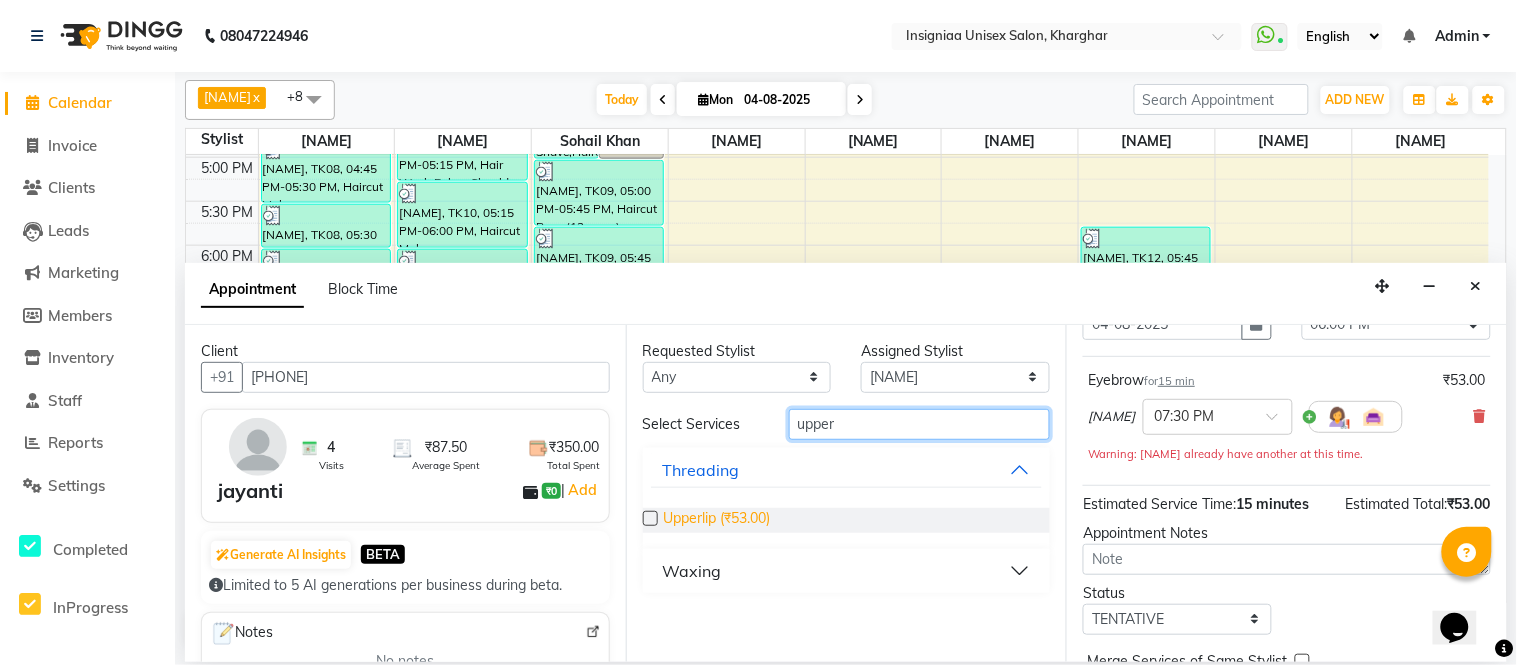 type on "upper" 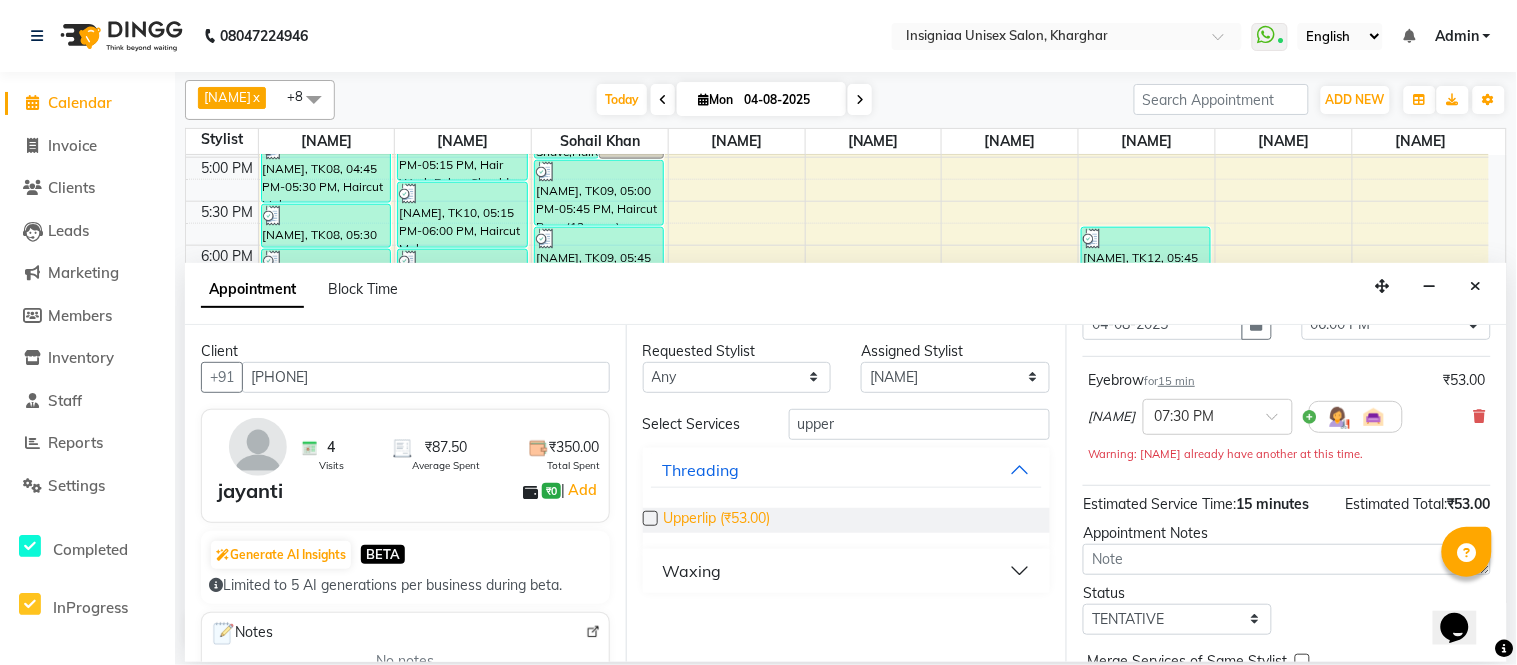 click on "Upperlip (₹53.00)" at bounding box center (717, 520) 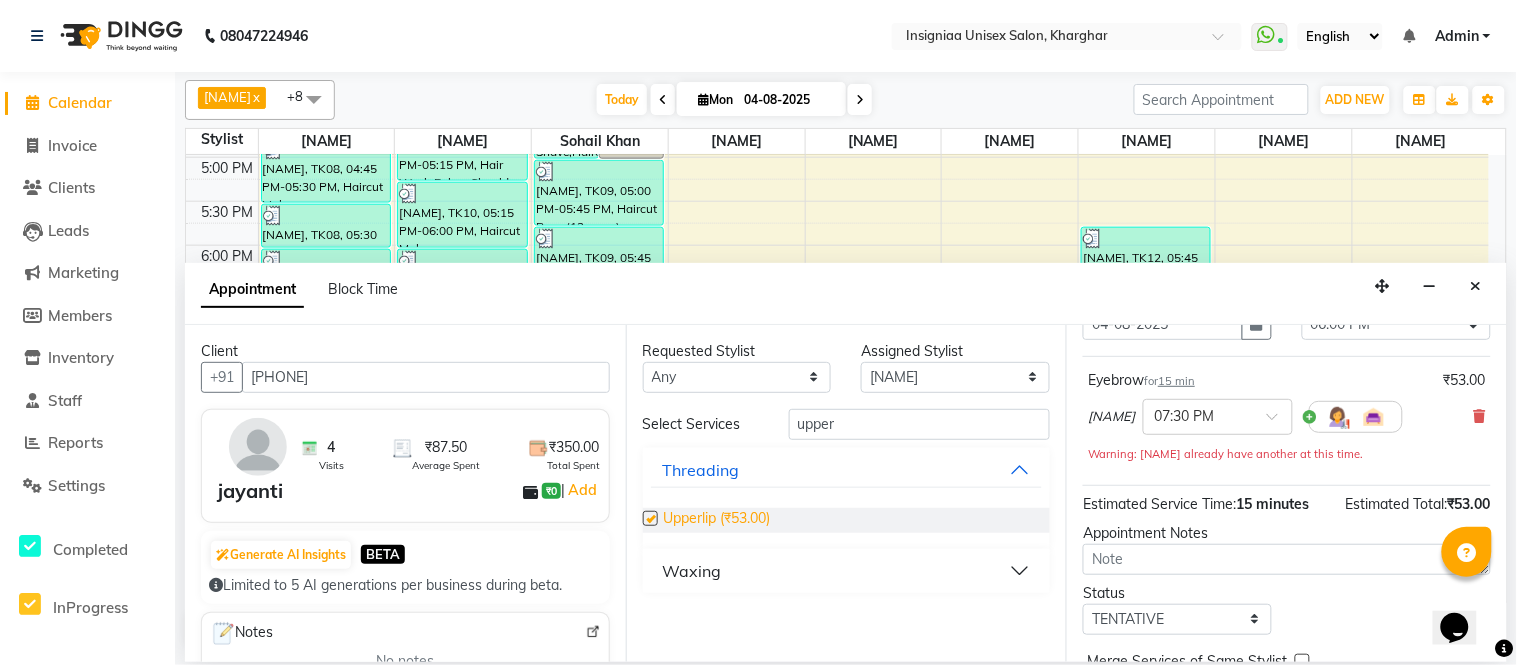 checkbox on "false" 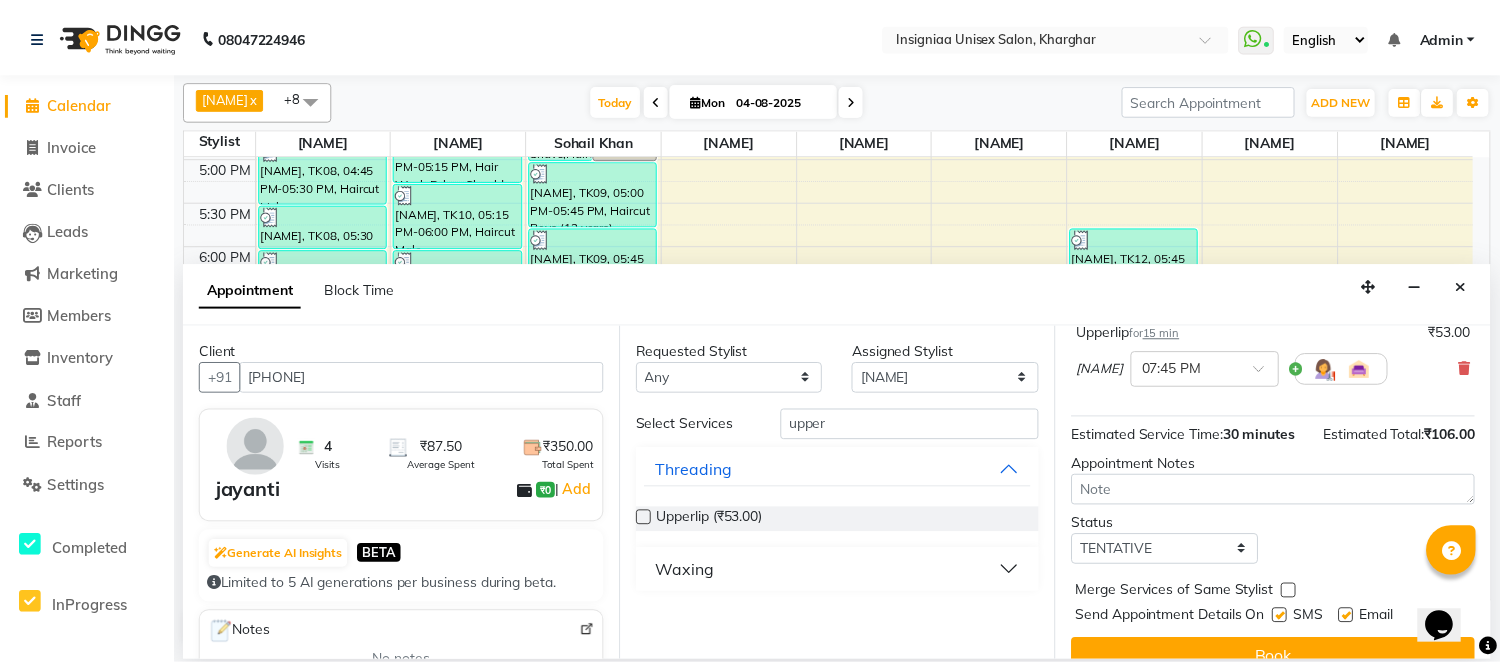 scroll, scrollTop: 321, scrollLeft: 0, axis: vertical 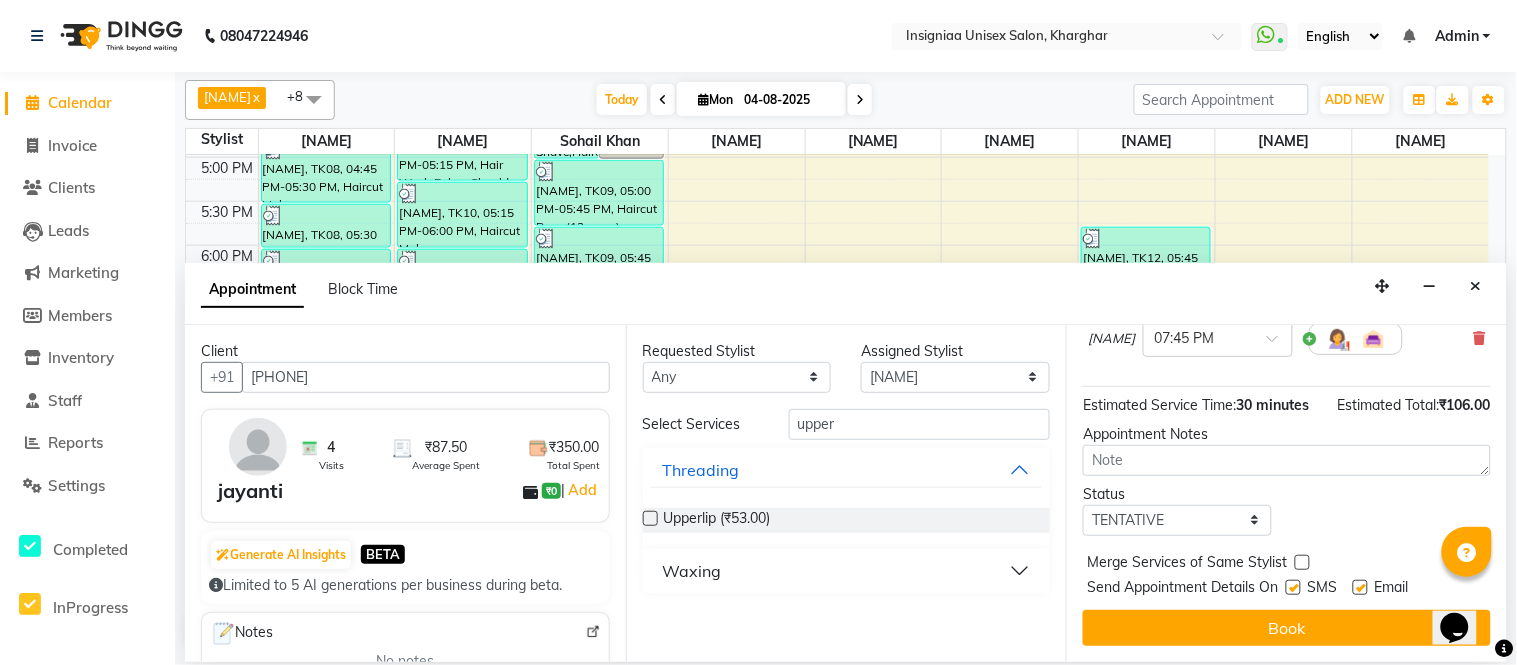 click on "SMS" at bounding box center (1319, 589) 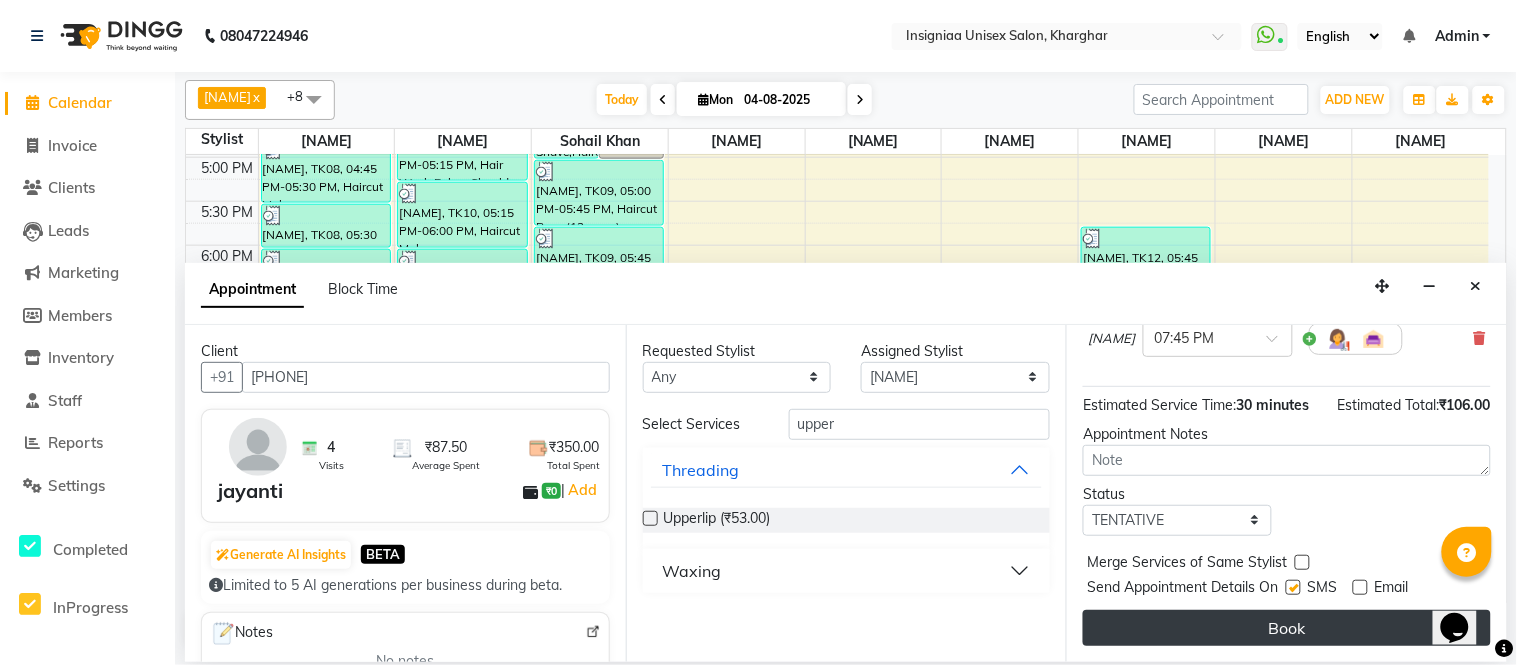 drag, startPoint x: 1297, startPoint y: 591, endPoint x: 1283, endPoint y: 623, distance: 34.928497 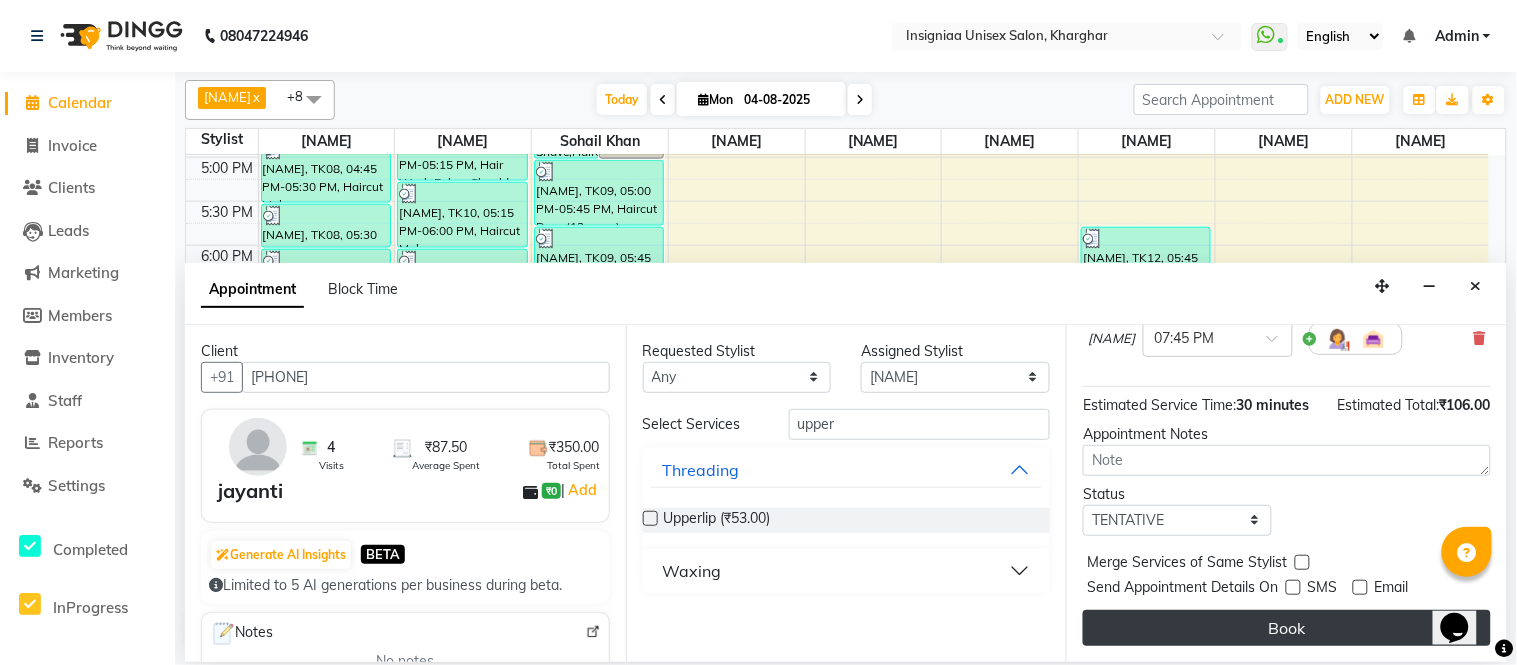 click on "Book" at bounding box center [1287, 628] 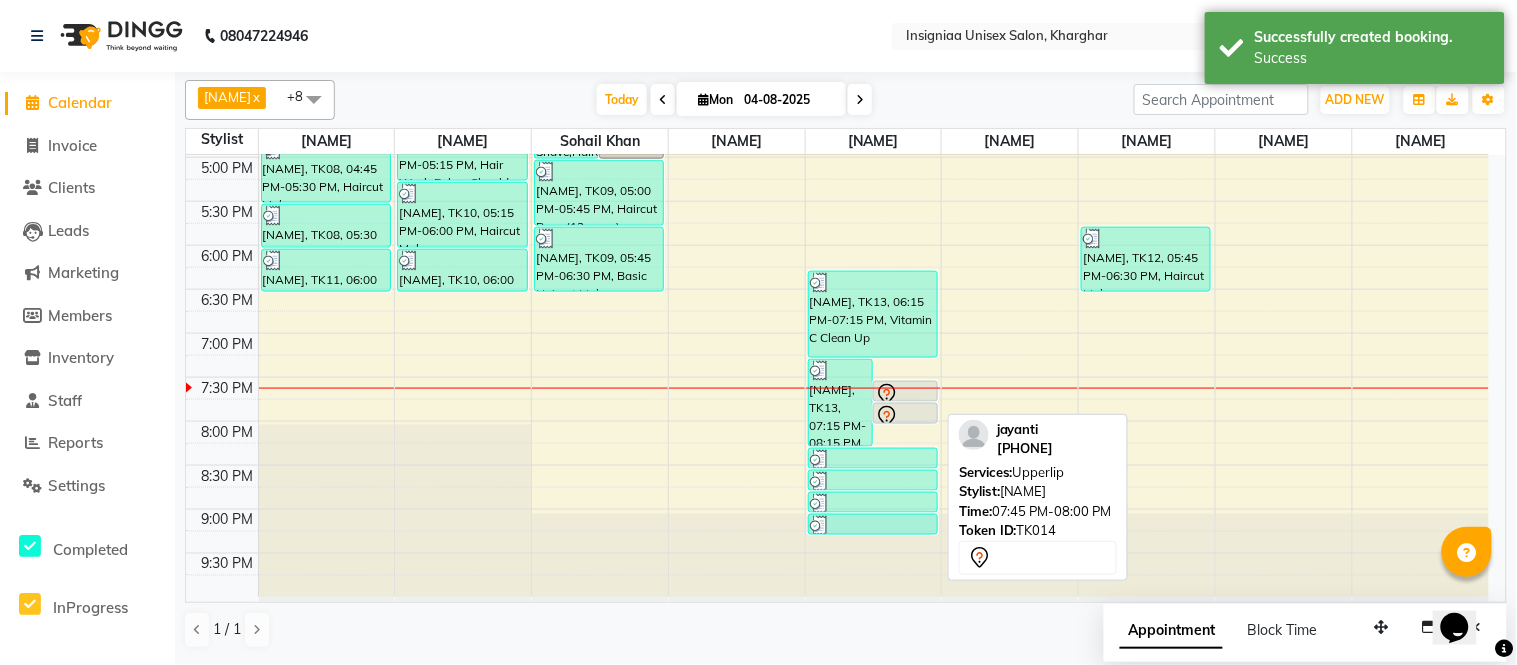 click at bounding box center [905, 417] 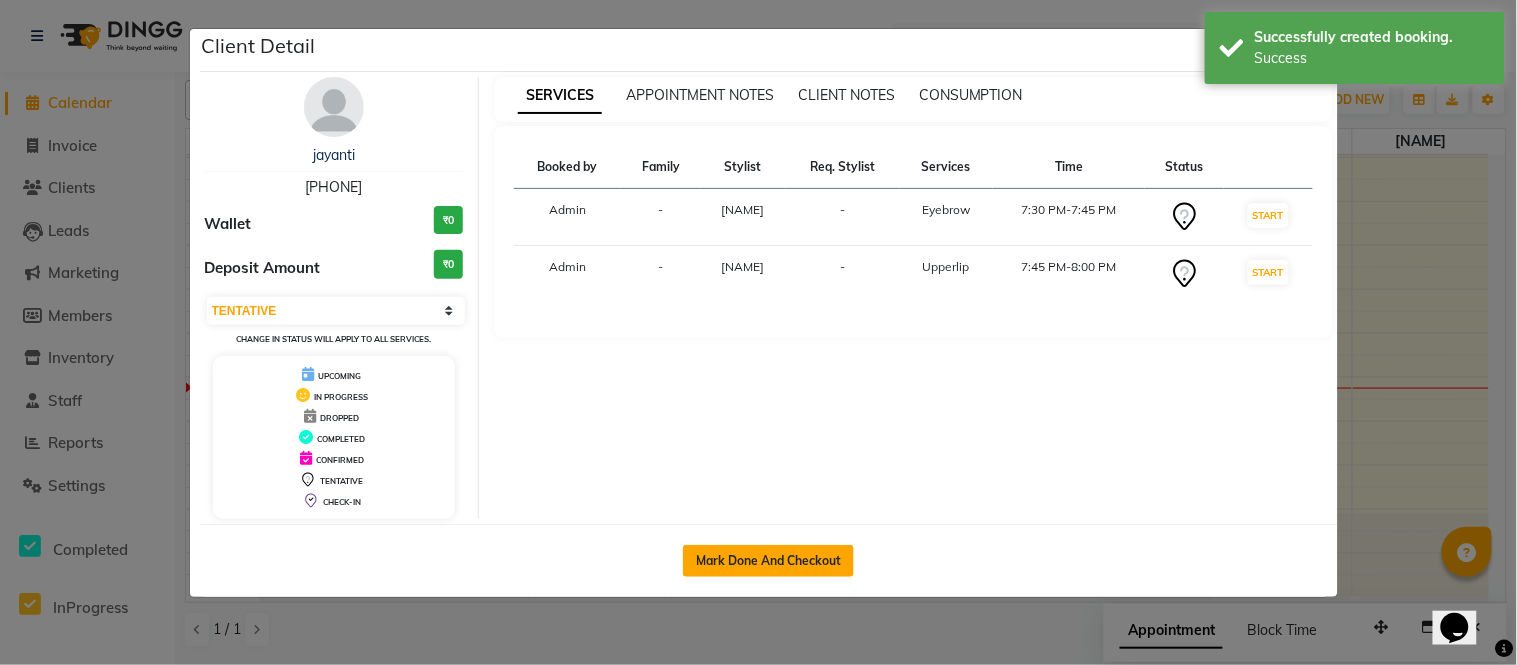 click on "Mark Done And Checkout" 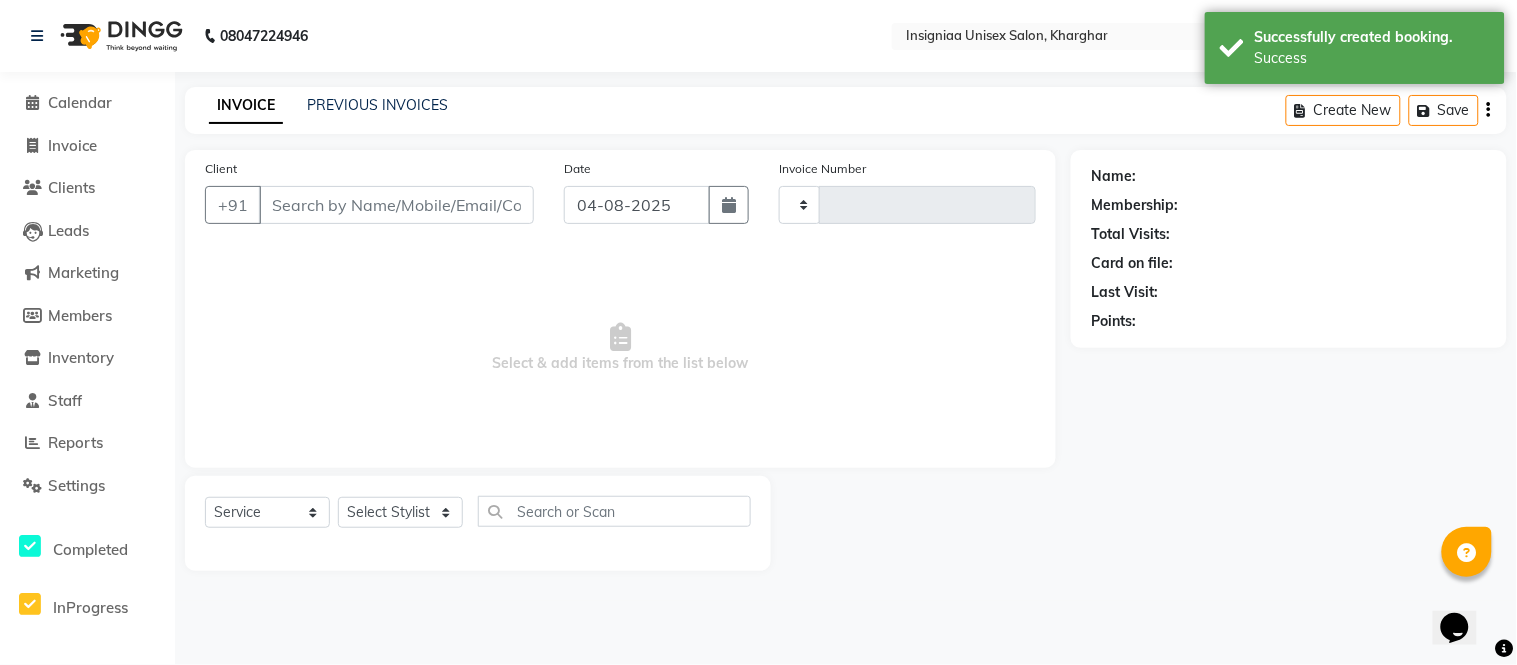 type on "2215" 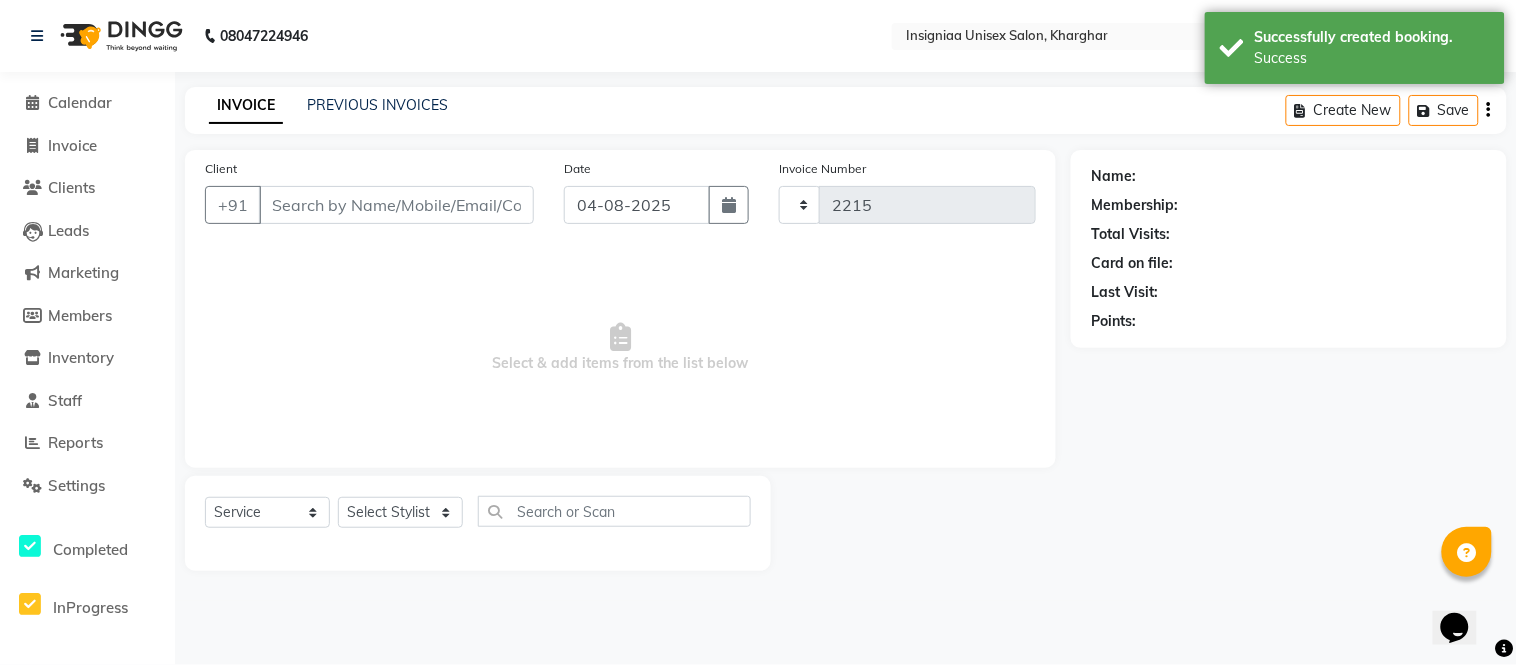 select on "3" 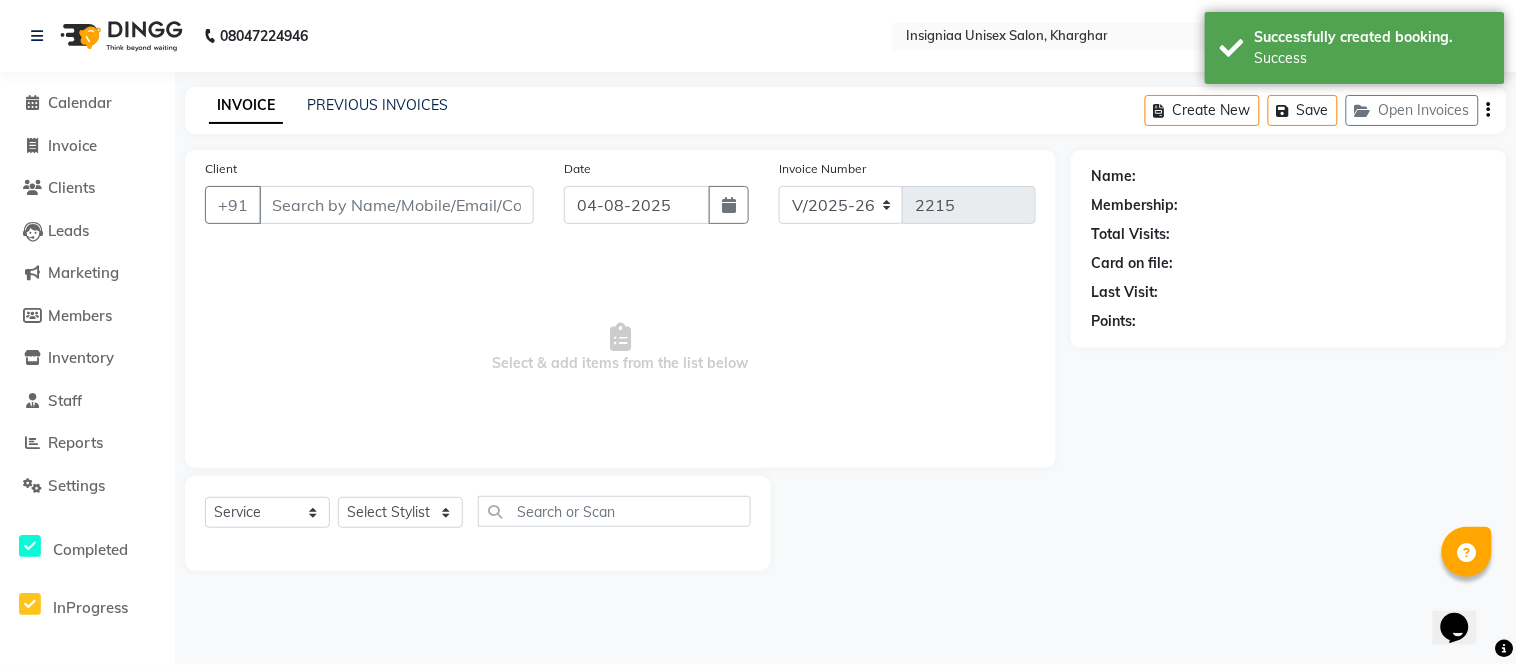 type on "[PHONE]" 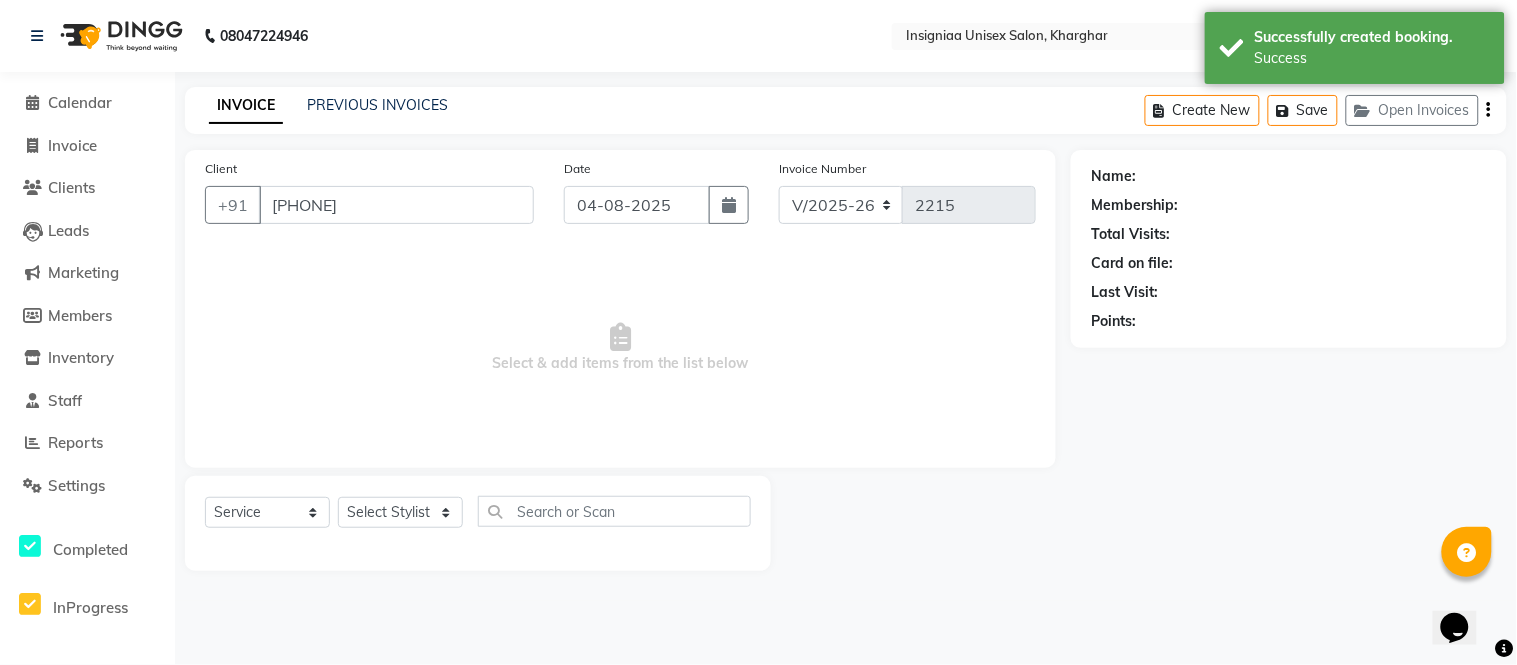 select on "58136" 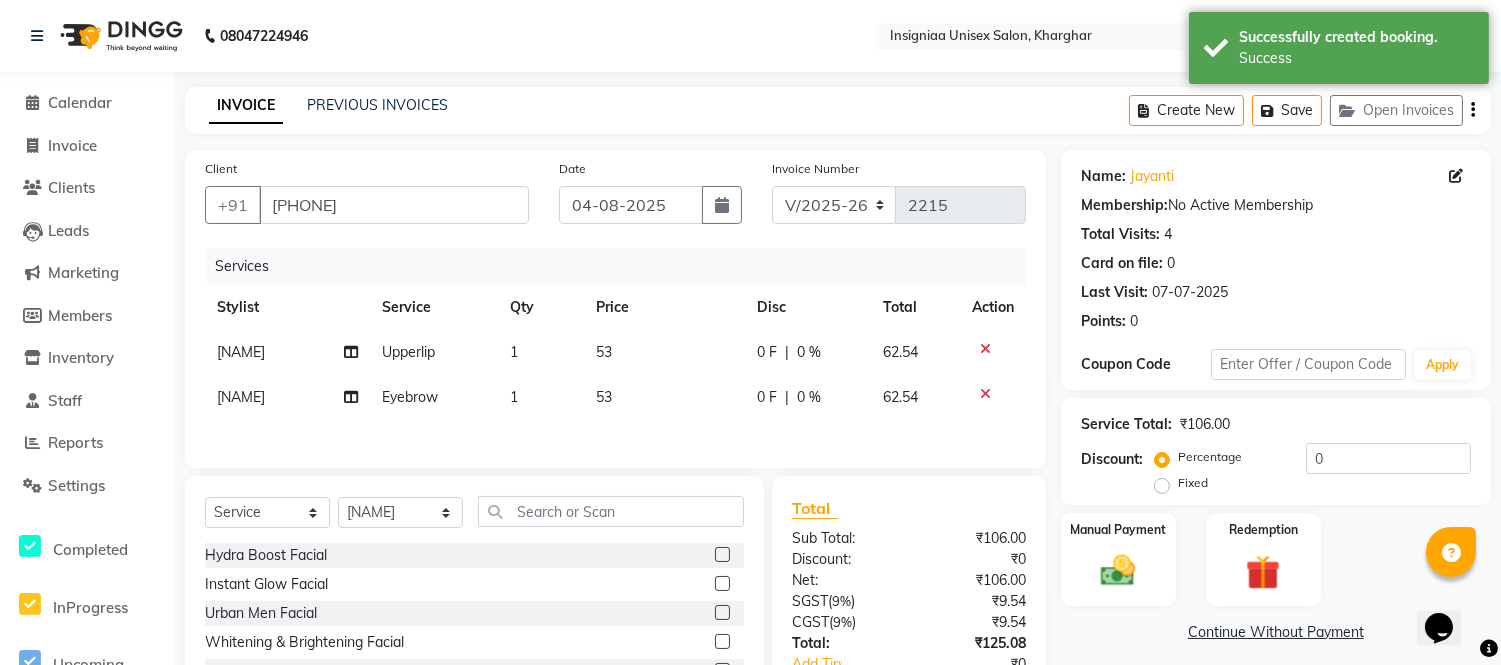 click on "Percentage   Fixed" 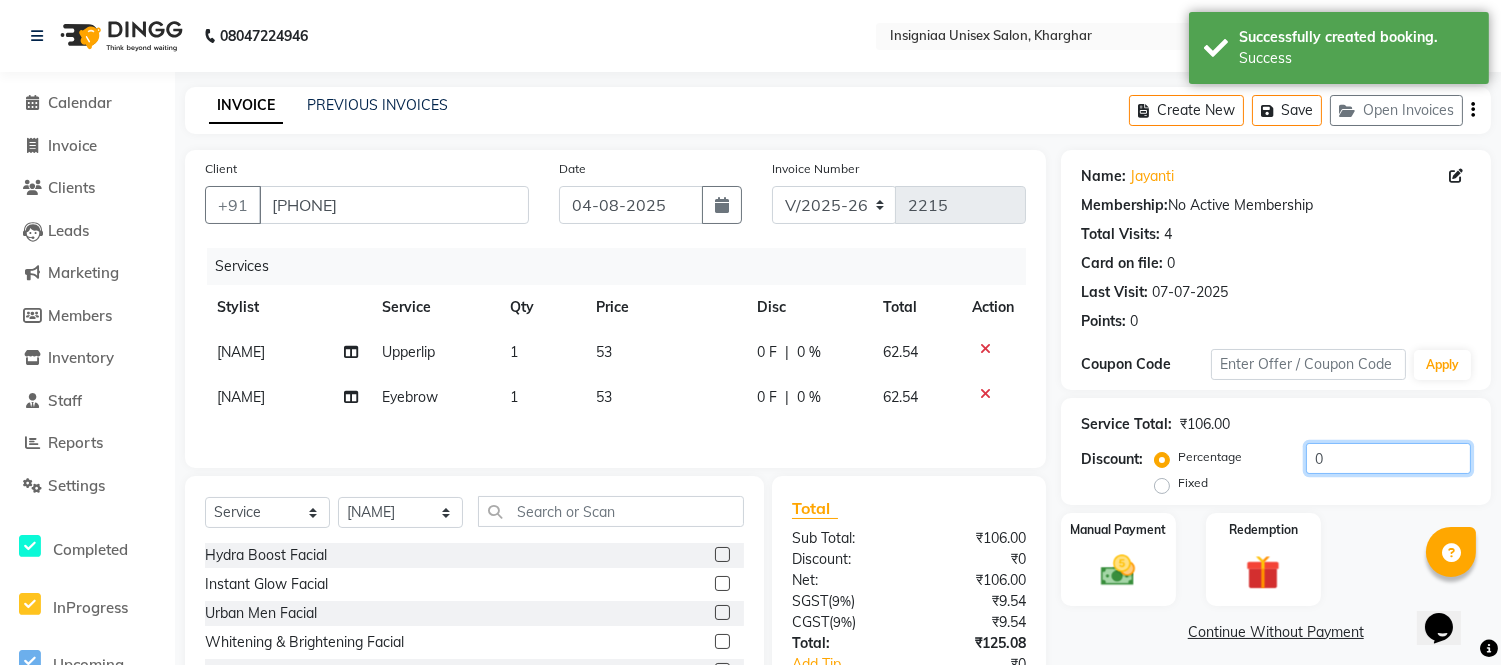 click on "0" 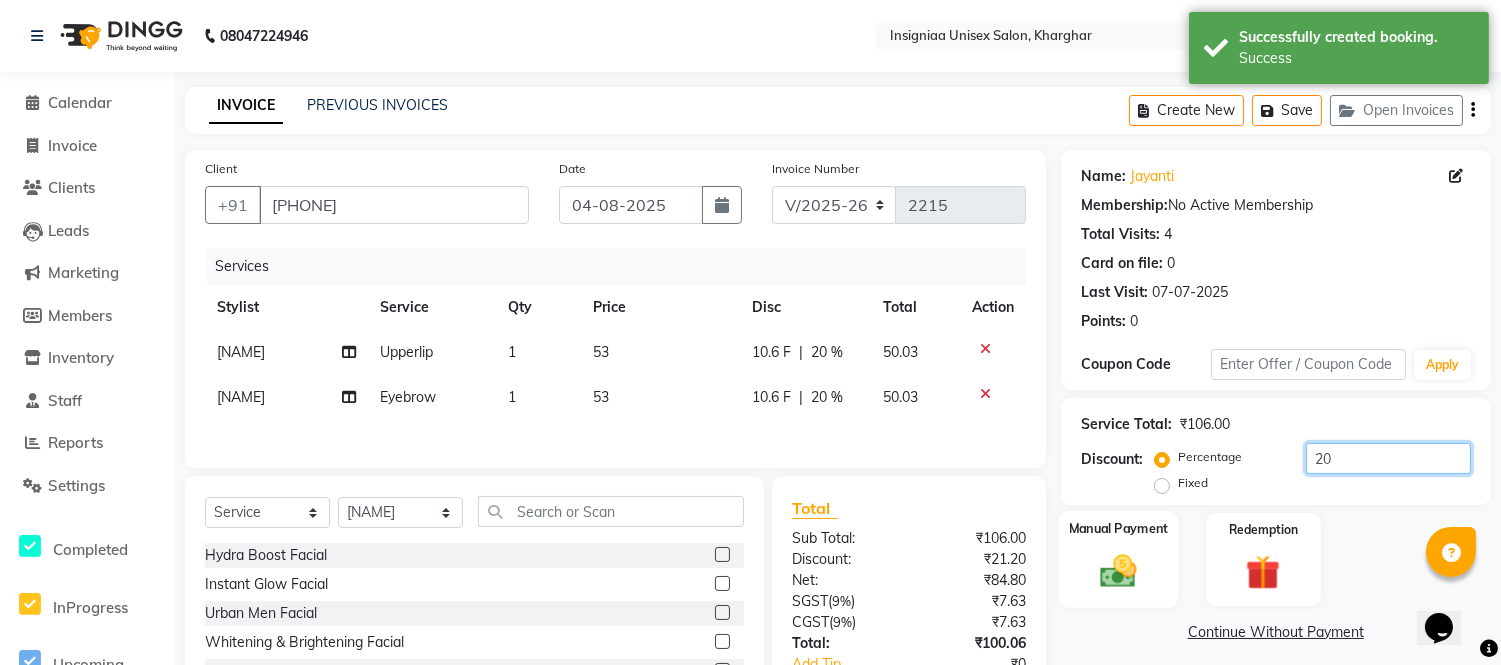 scroll, scrollTop: 111, scrollLeft: 0, axis: vertical 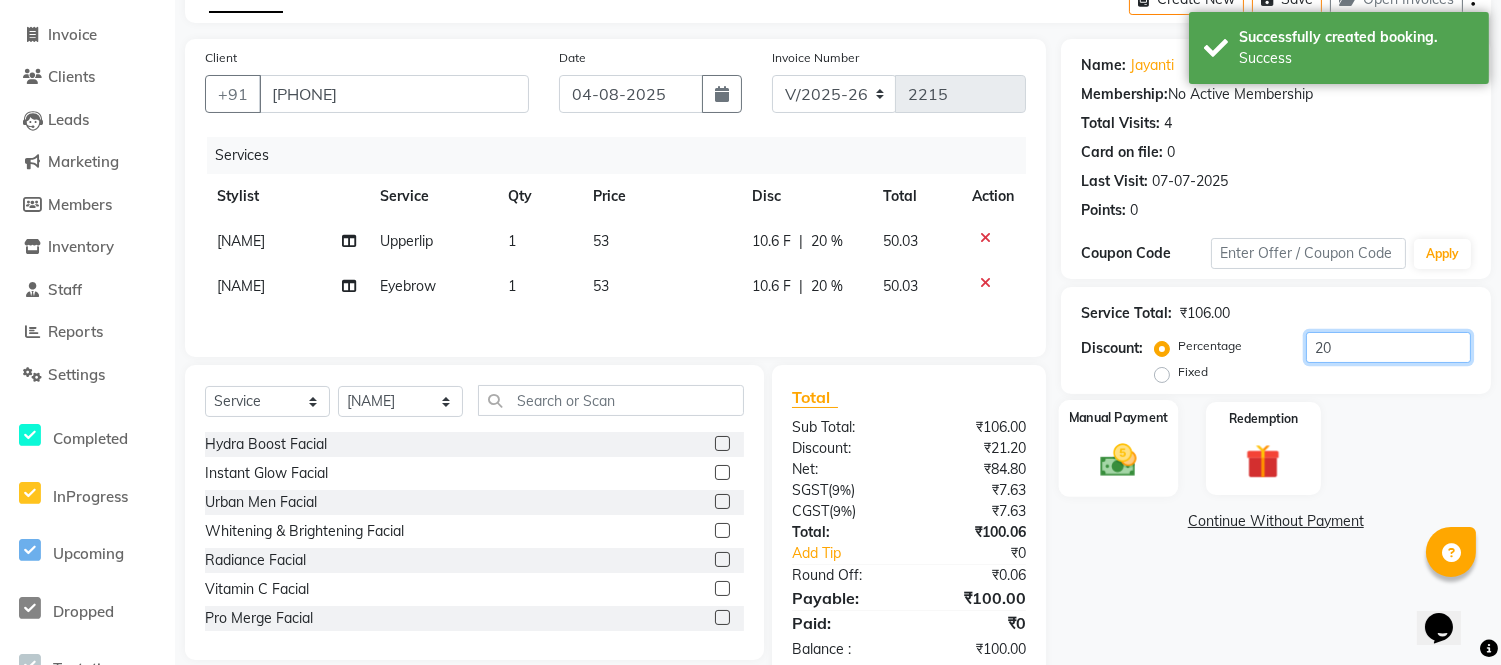 type on "20" 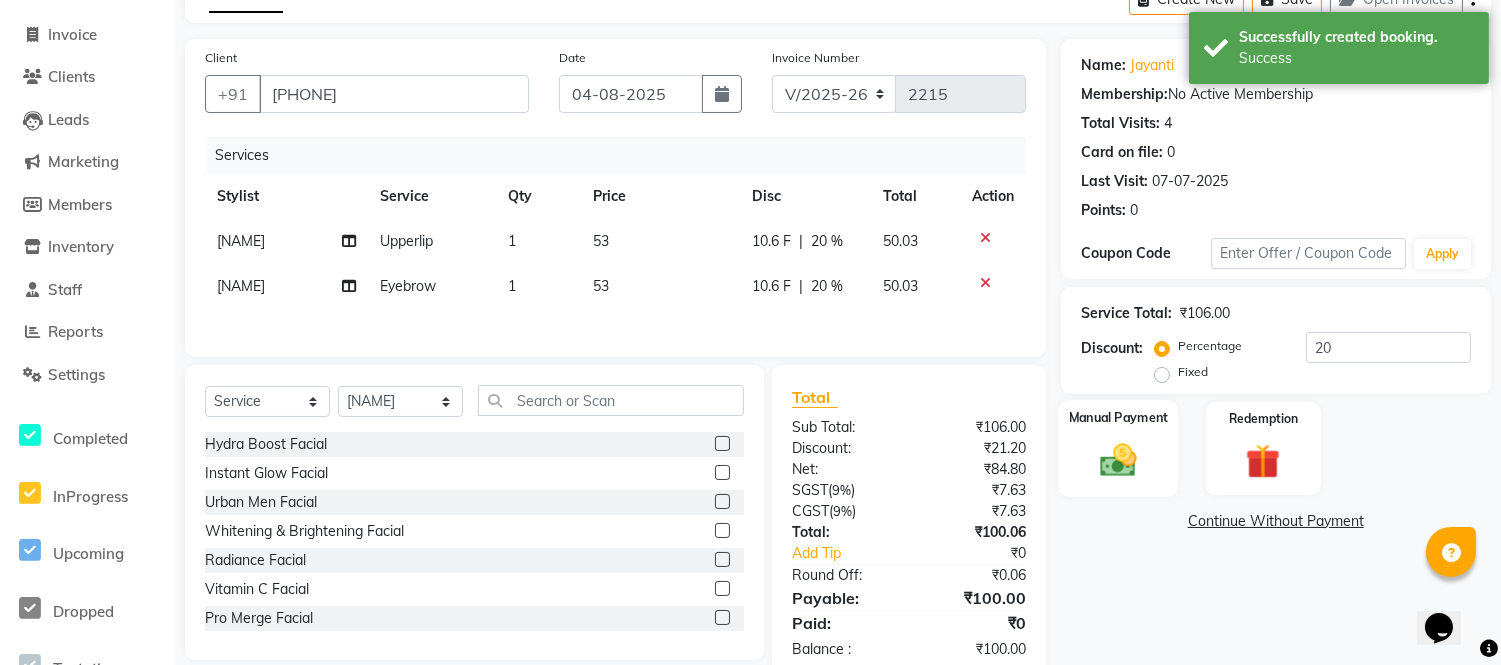 click 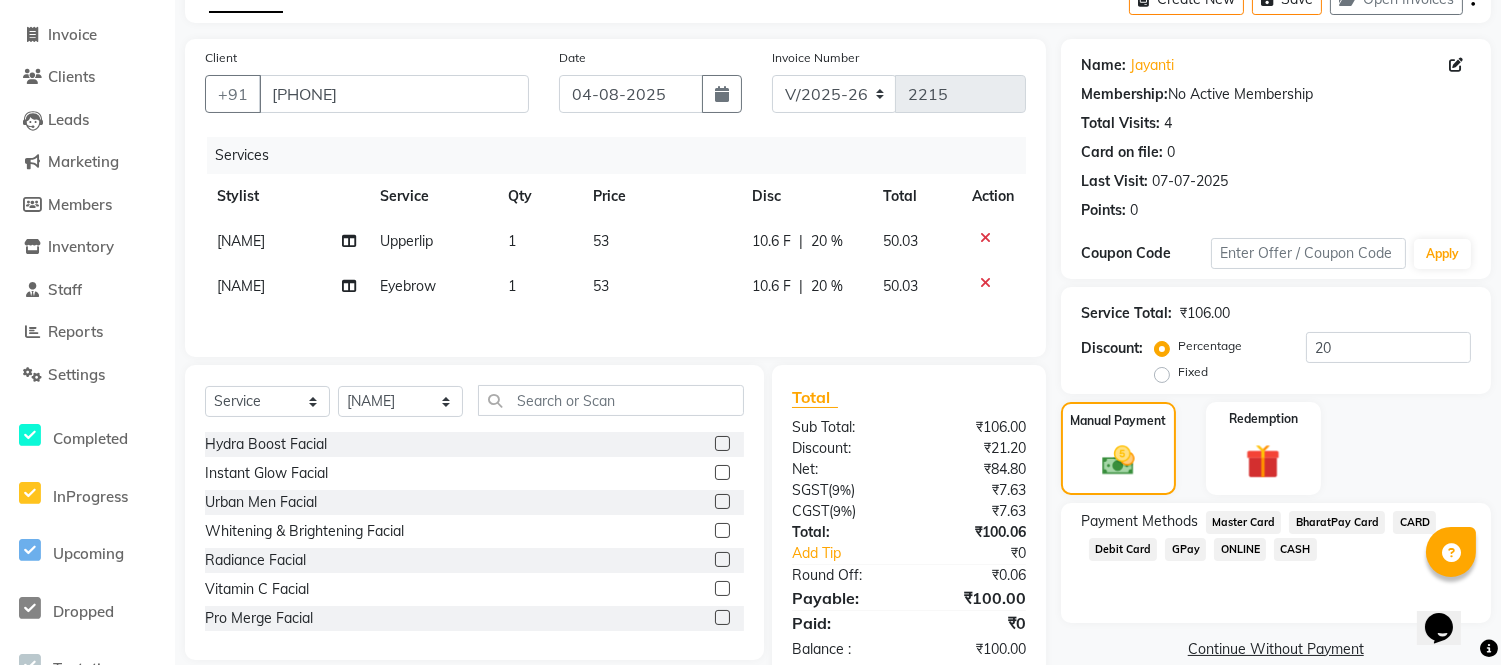 click on "CASH" 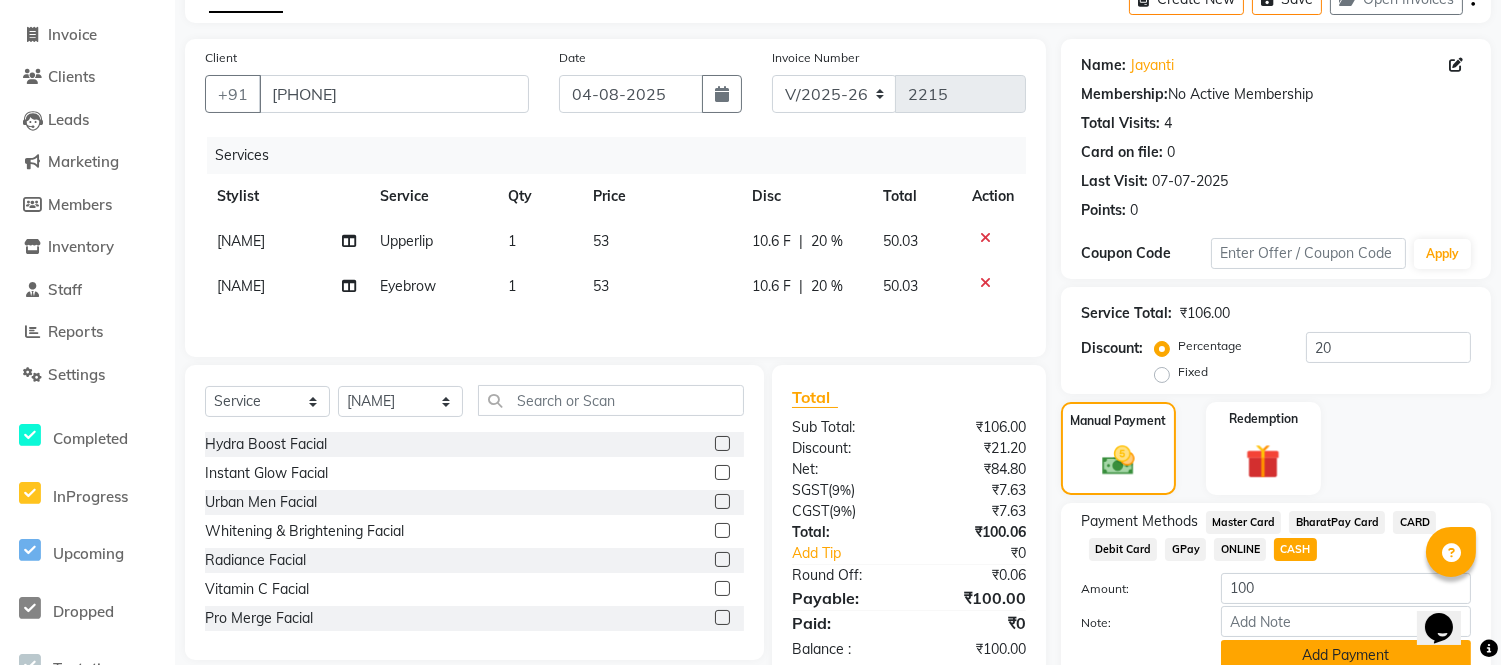 click on "Add Payment" 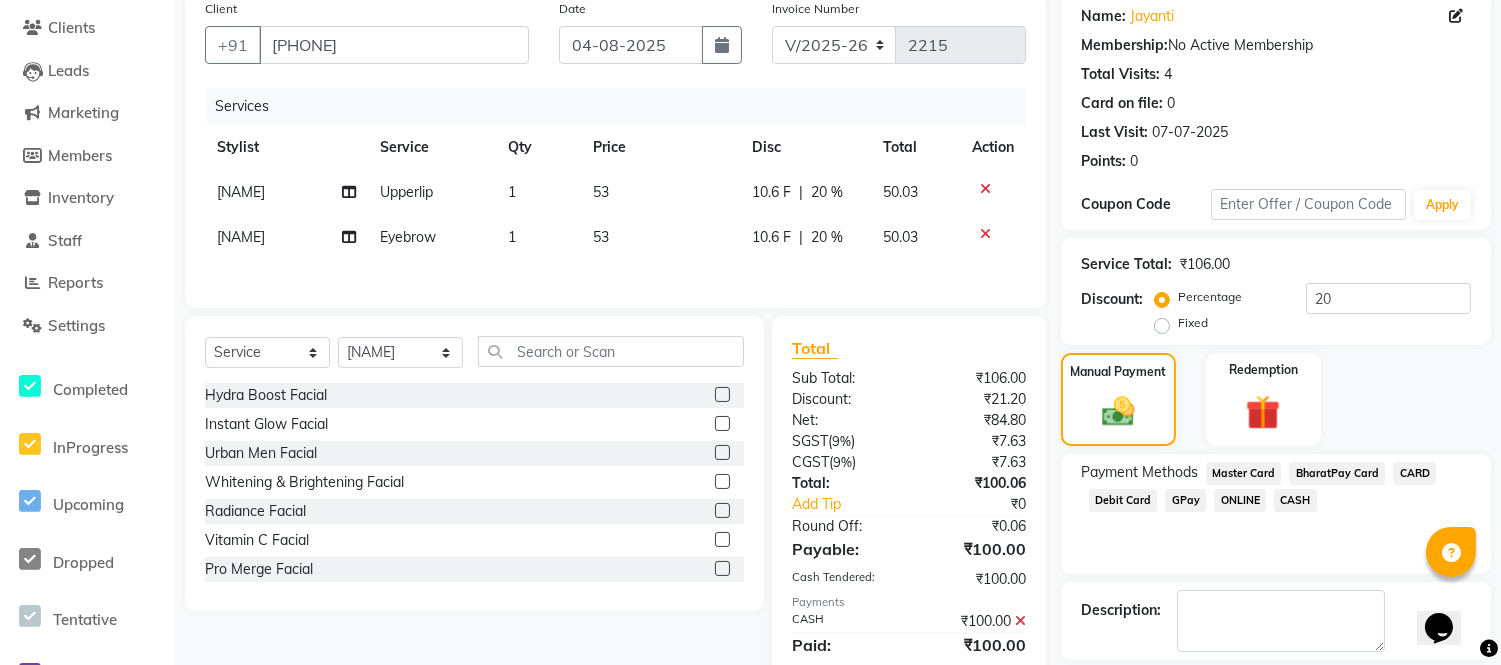 scroll, scrollTop: 252, scrollLeft: 0, axis: vertical 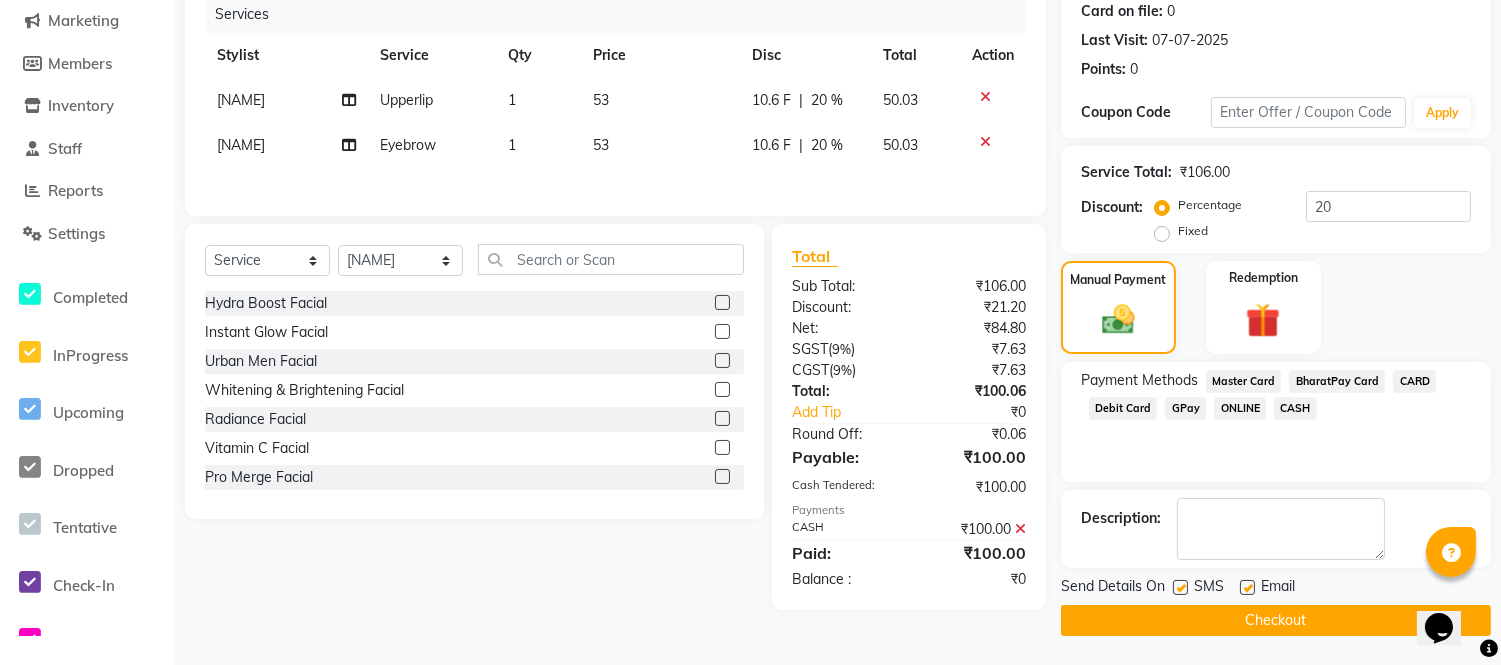 click 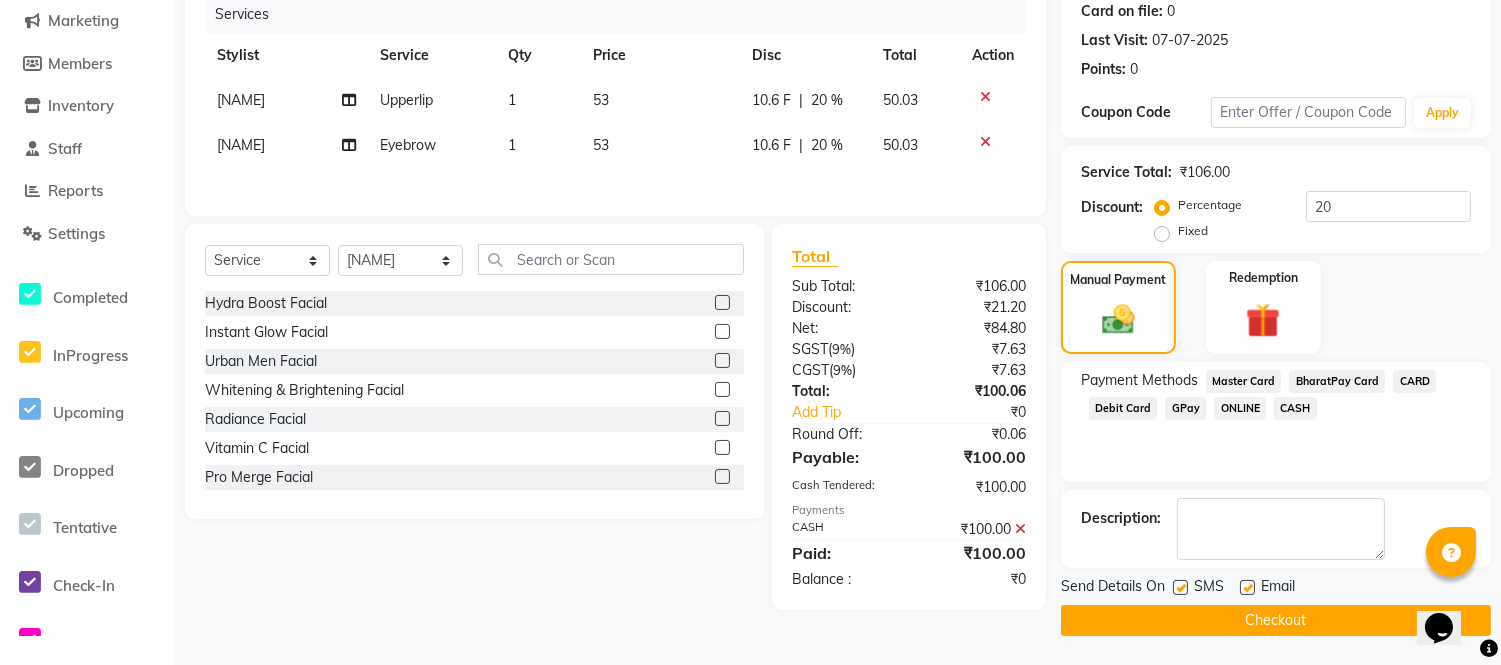 click at bounding box center (1246, 588) 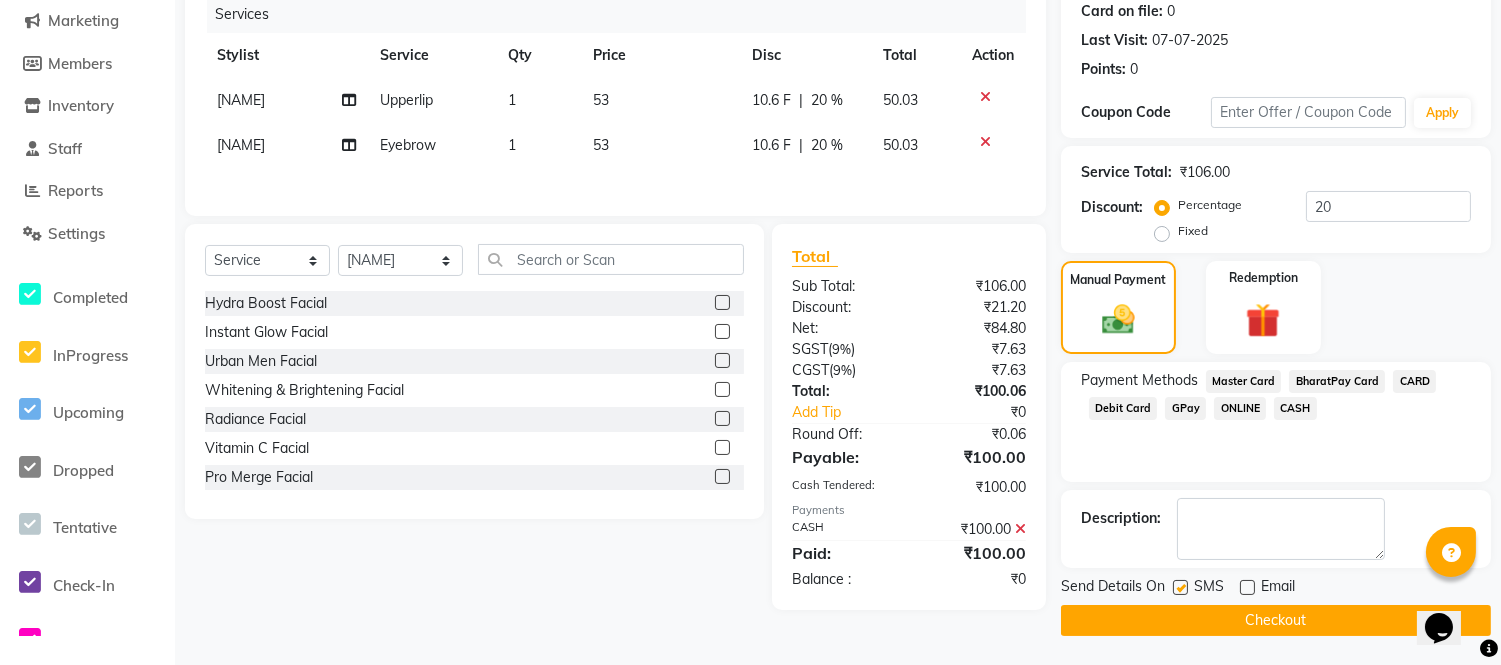 drag, startPoint x: 1181, startPoint y: 587, endPoint x: 1180, endPoint y: 606, distance: 19.026299 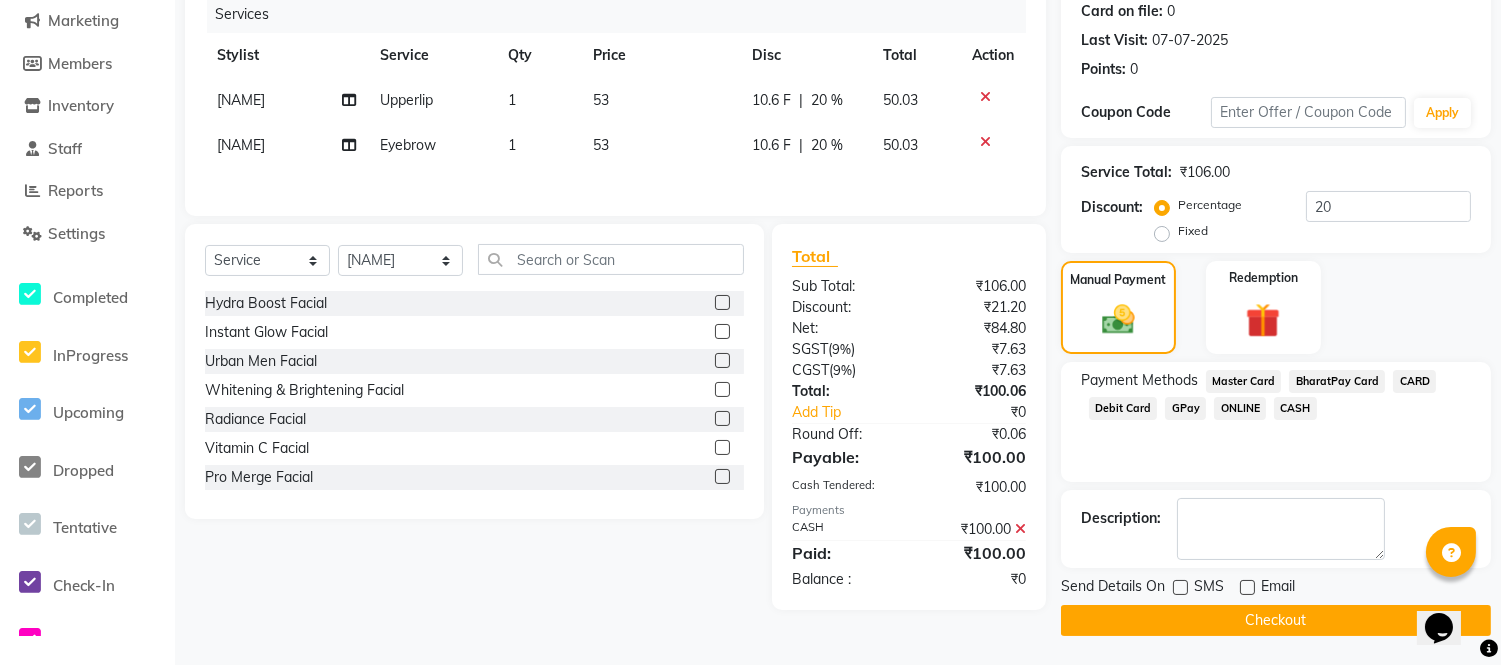 click on "Checkout" 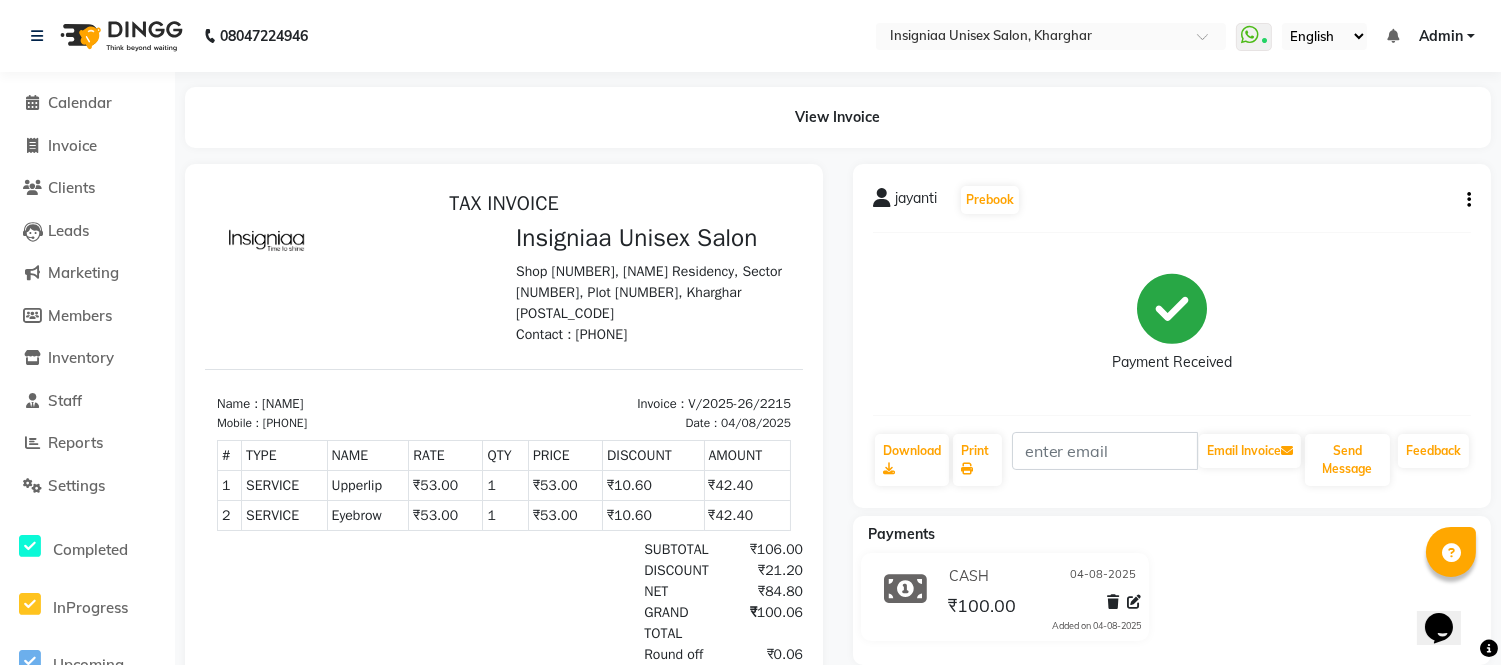 scroll, scrollTop: 132, scrollLeft: 0, axis: vertical 